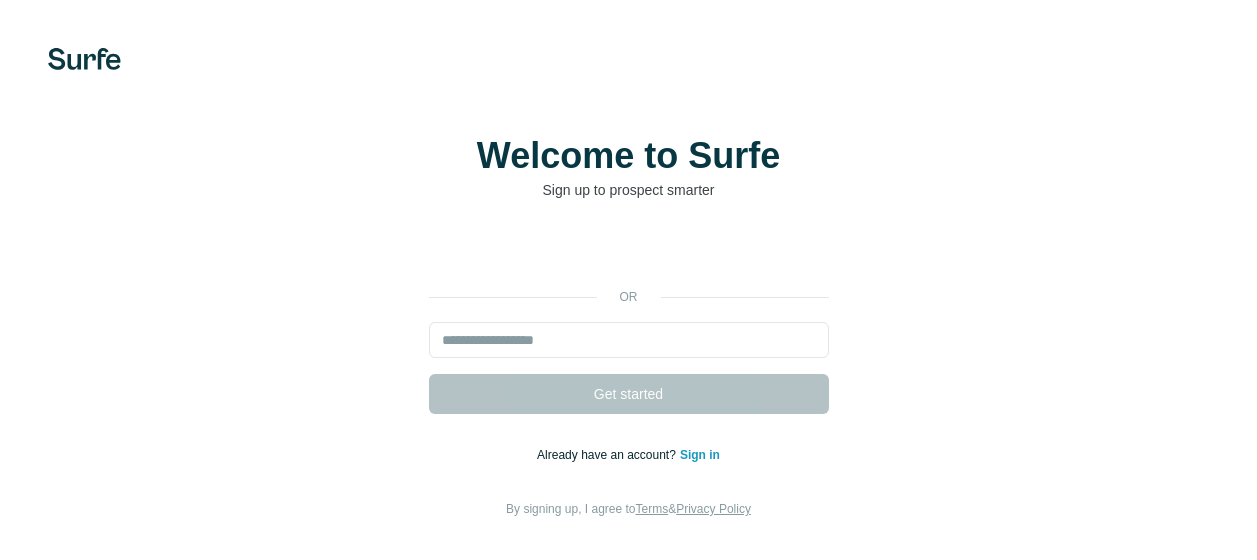 scroll, scrollTop: 0, scrollLeft: 0, axis: both 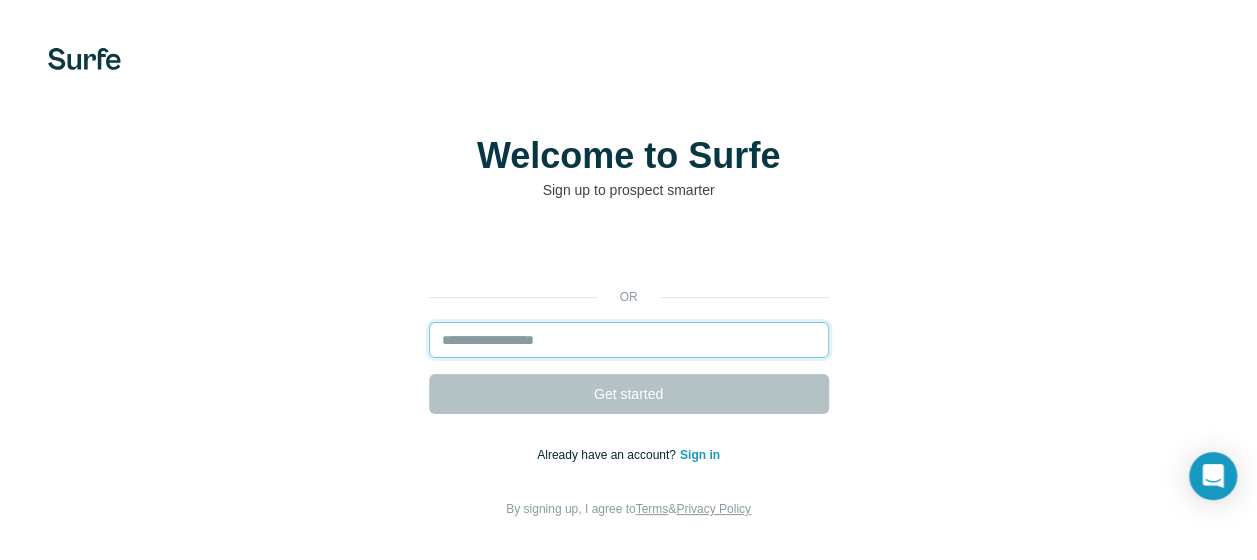 click at bounding box center [629, 340] 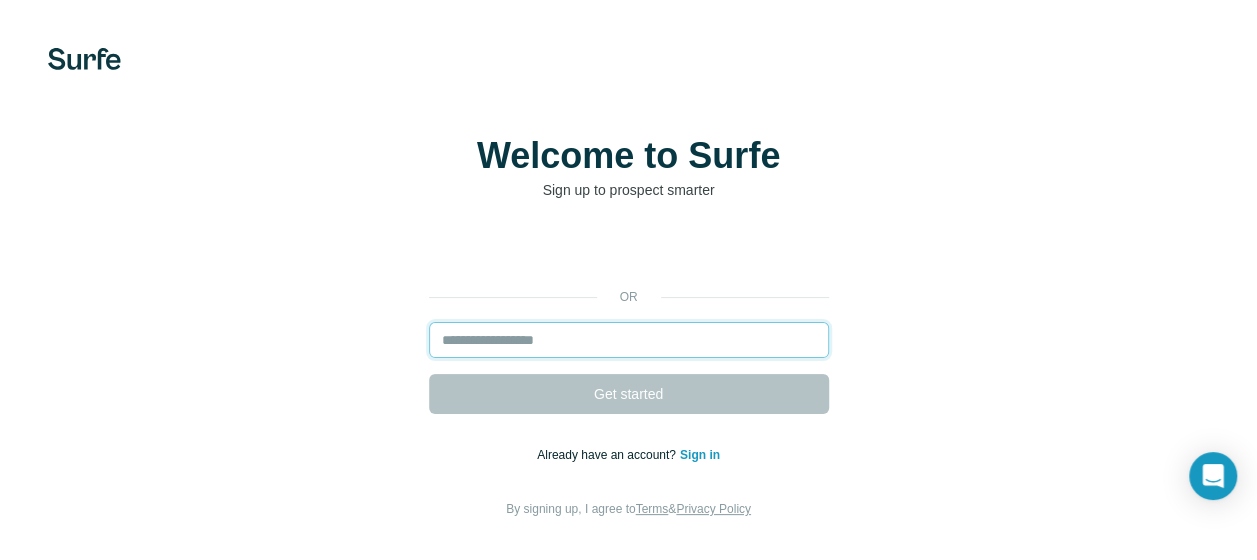 type on "**********" 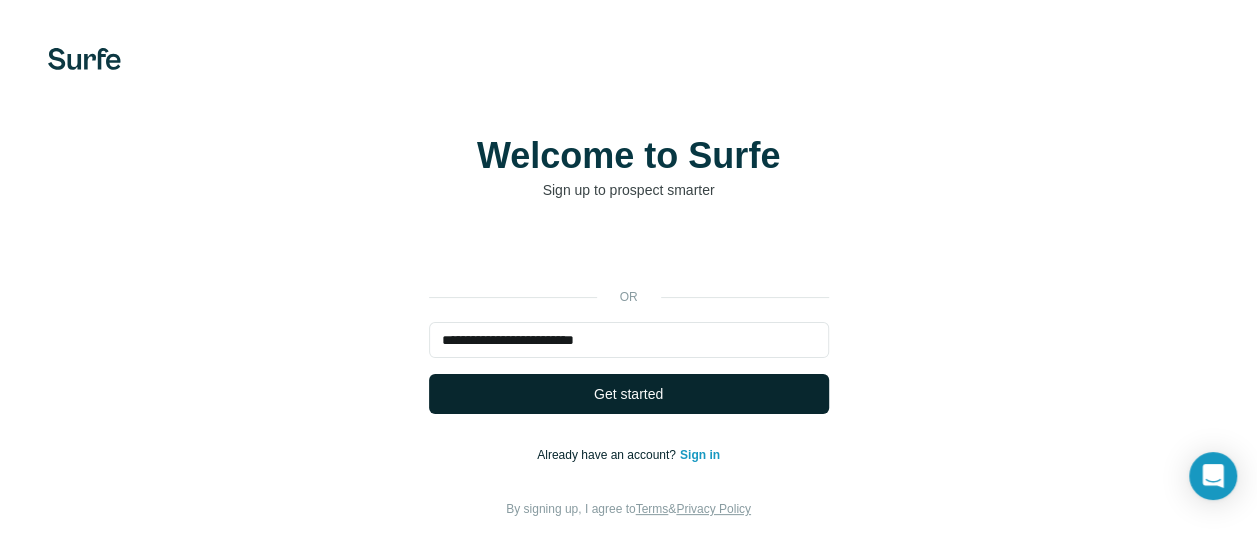 click on "Get started" at bounding box center [629, 394] 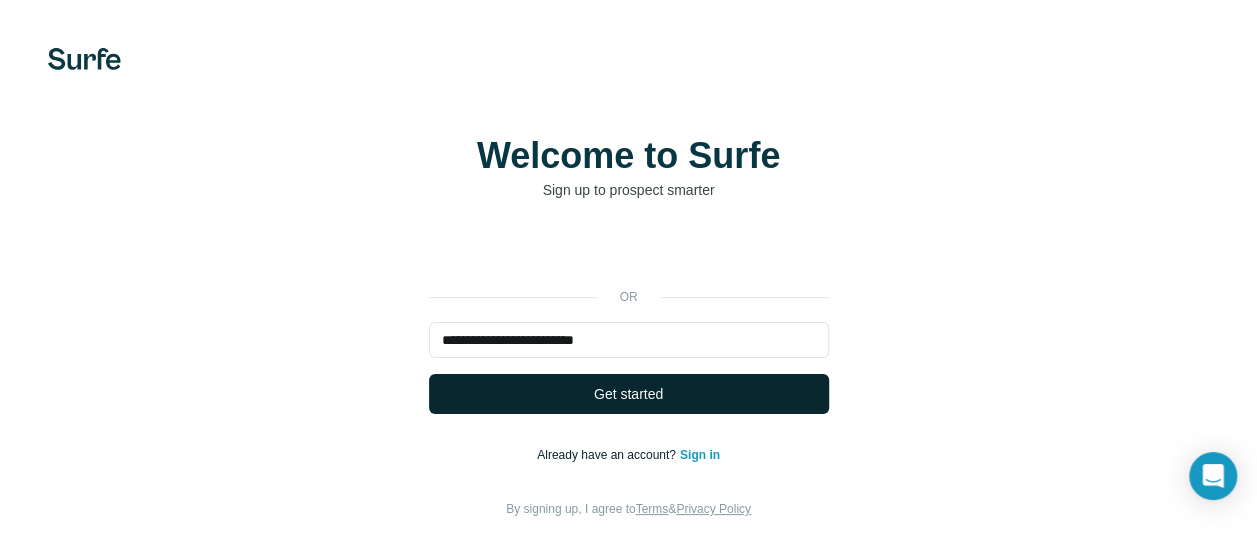 click on "Get started" at bounding box center [628, 394] 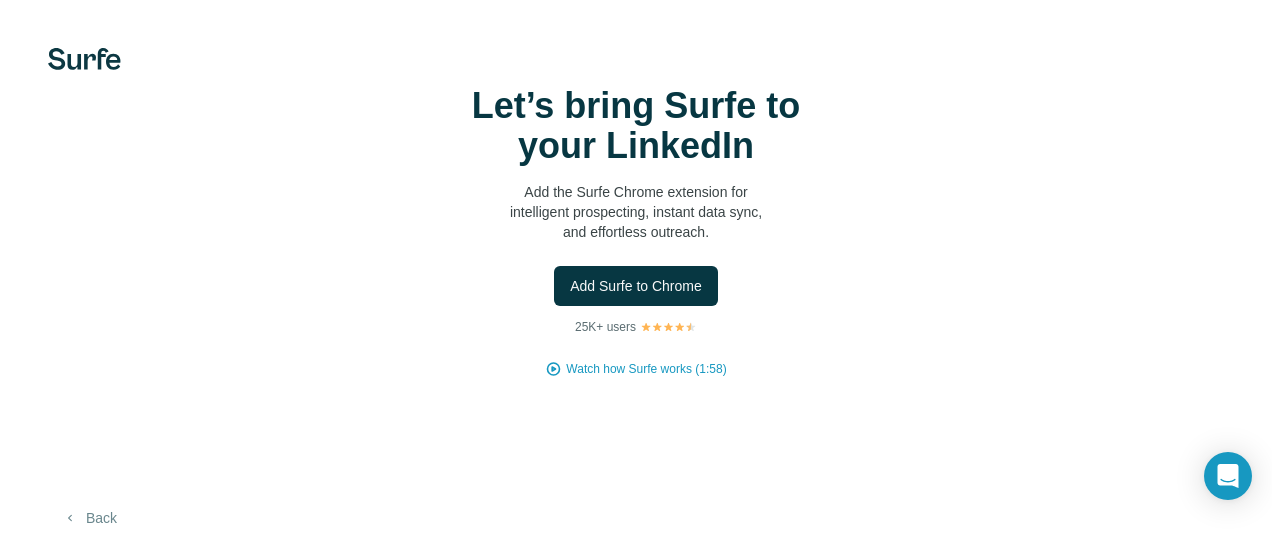 click on "Back" at bounding box center [89, 518] 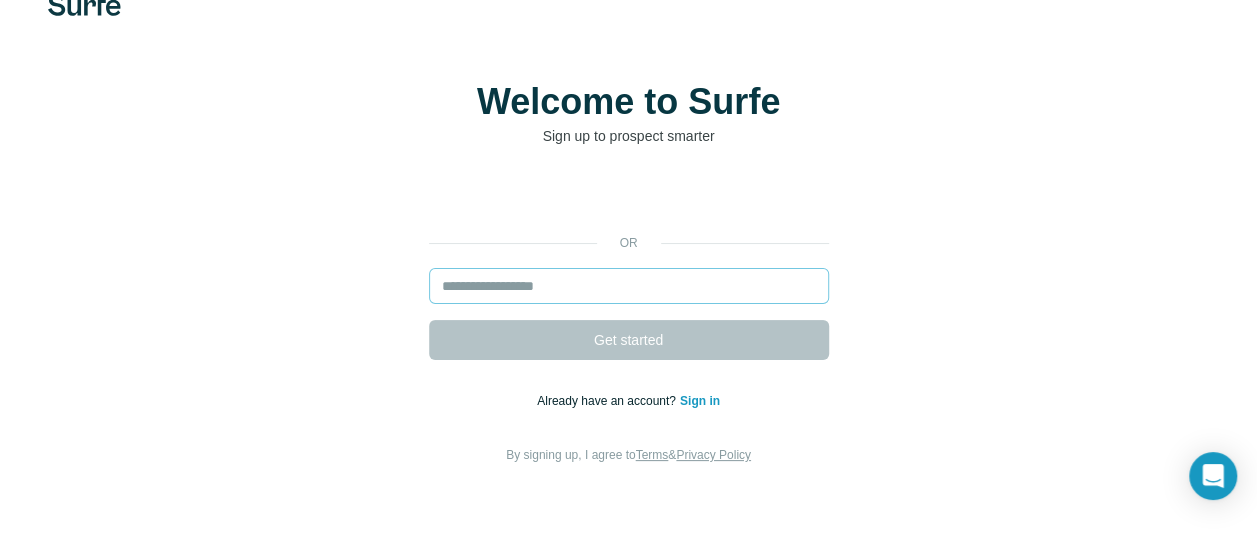 scroll, scrollTop: 96, scrollLeft: 0, axis: vertical 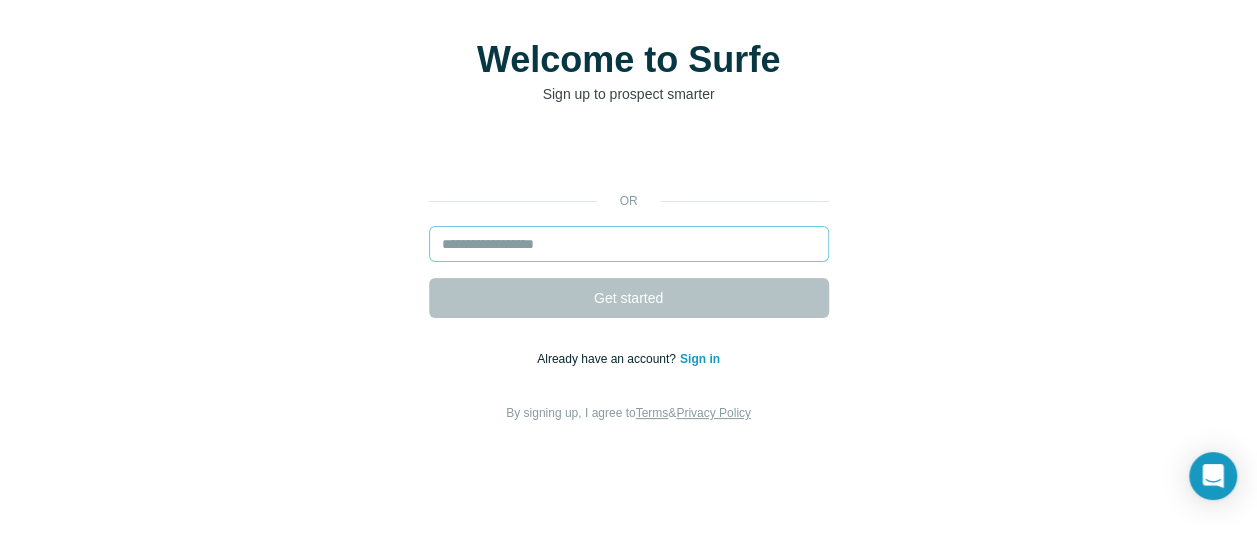click at bounding box center [629, 244] 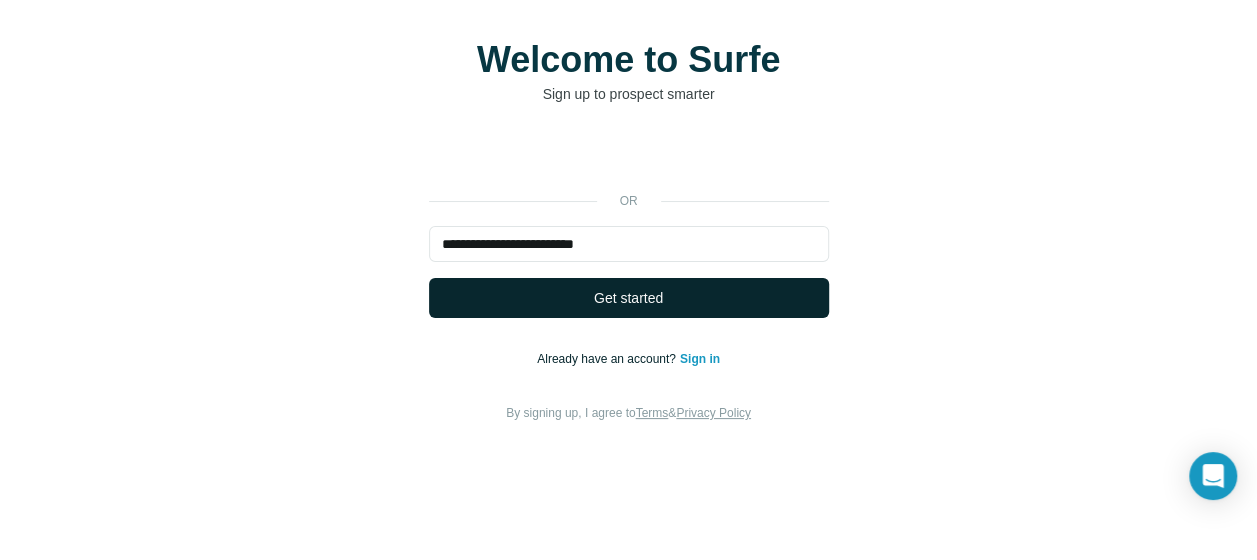 click on "Get started" at bounding box center (628, 298) 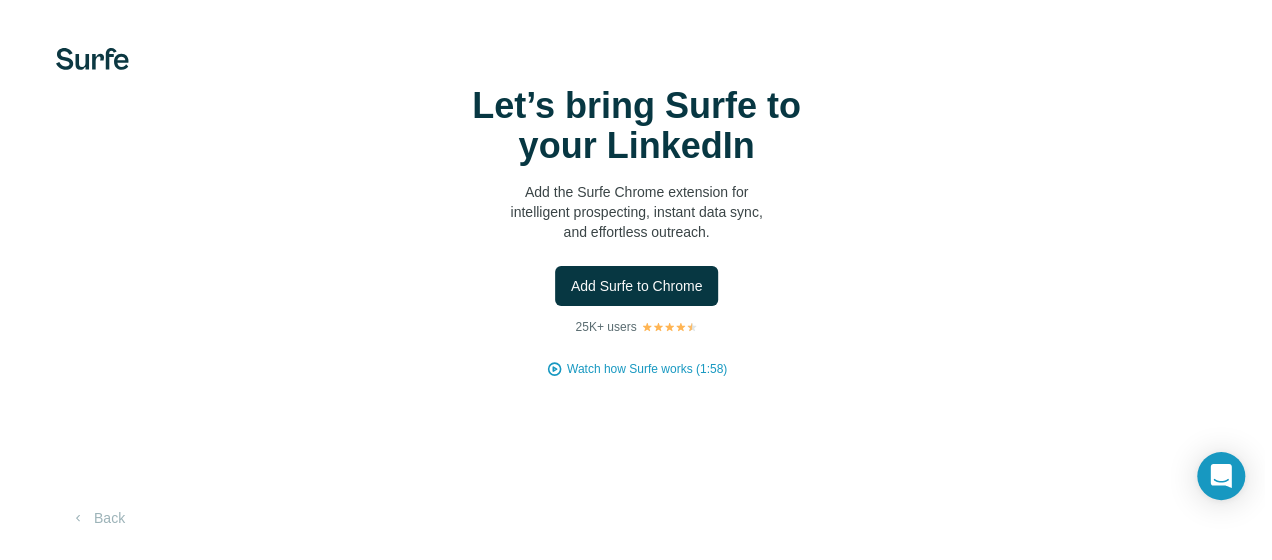 scroll, scrollTop: 0, scrollLeft: 0, axis: both 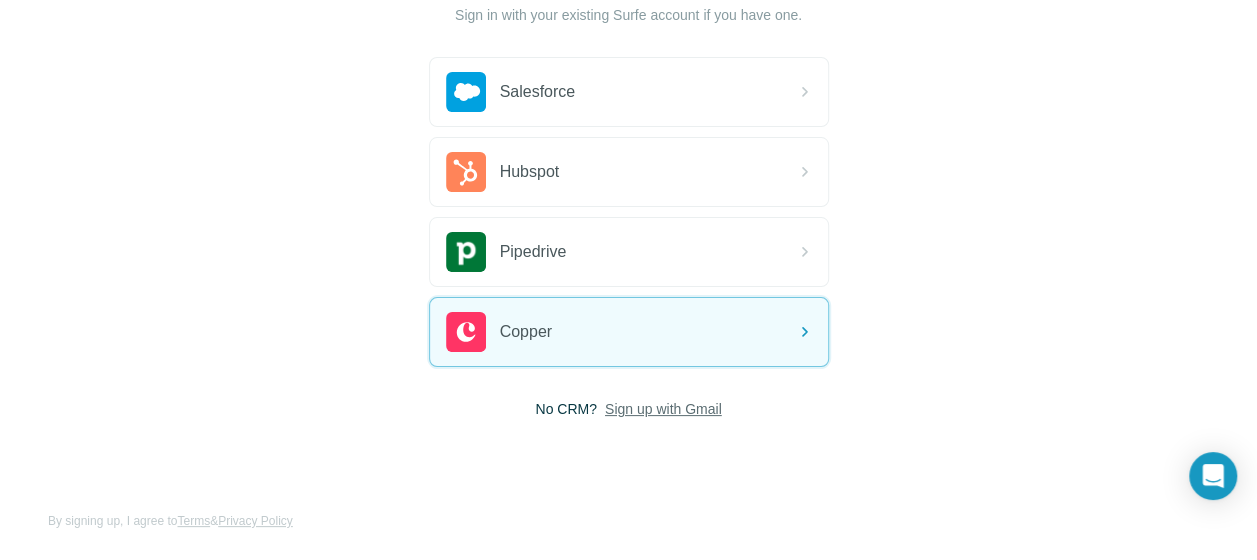 click on "Sign up with Gmail" at bounding box center (663, 409) 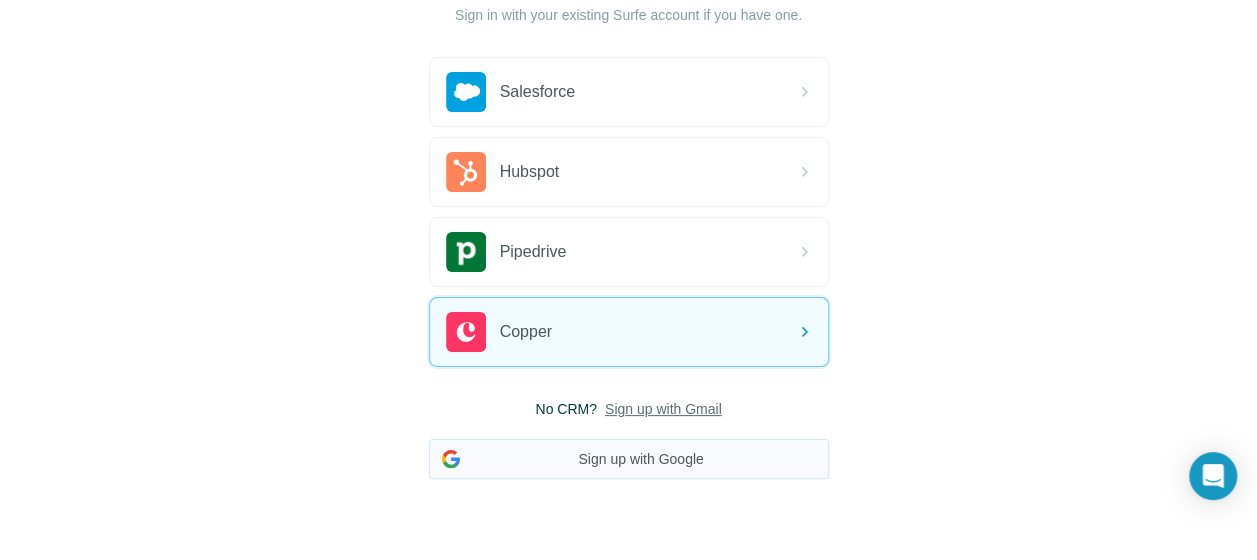 click on "Sign up with Google" at bounding box center [629, 459] 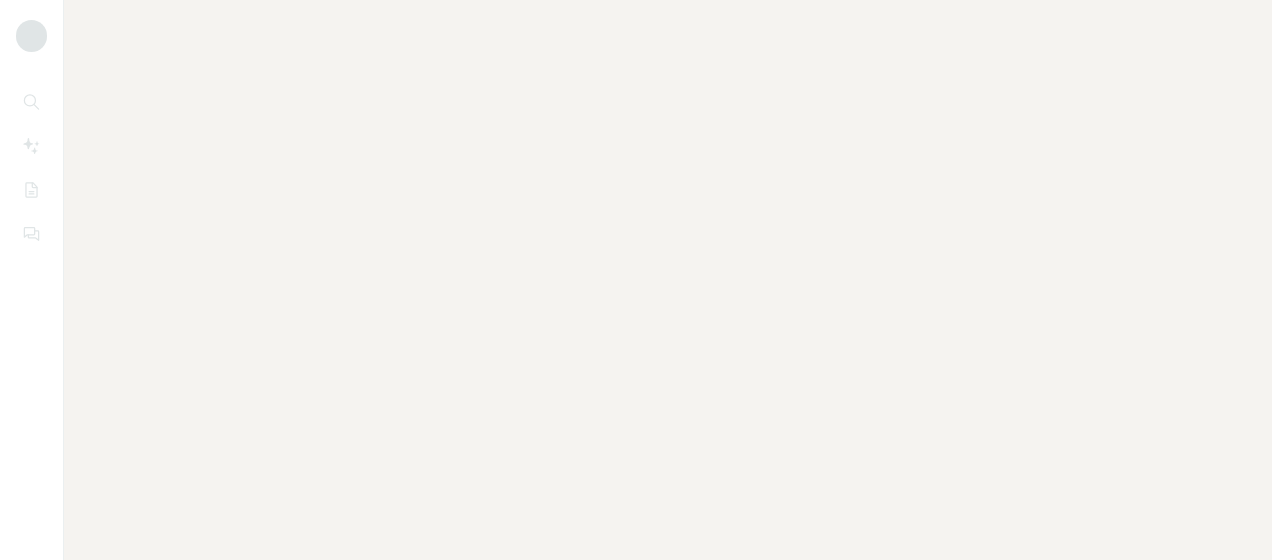 scroll, scrollTop: 0, scrollLeft: 0, axis: both 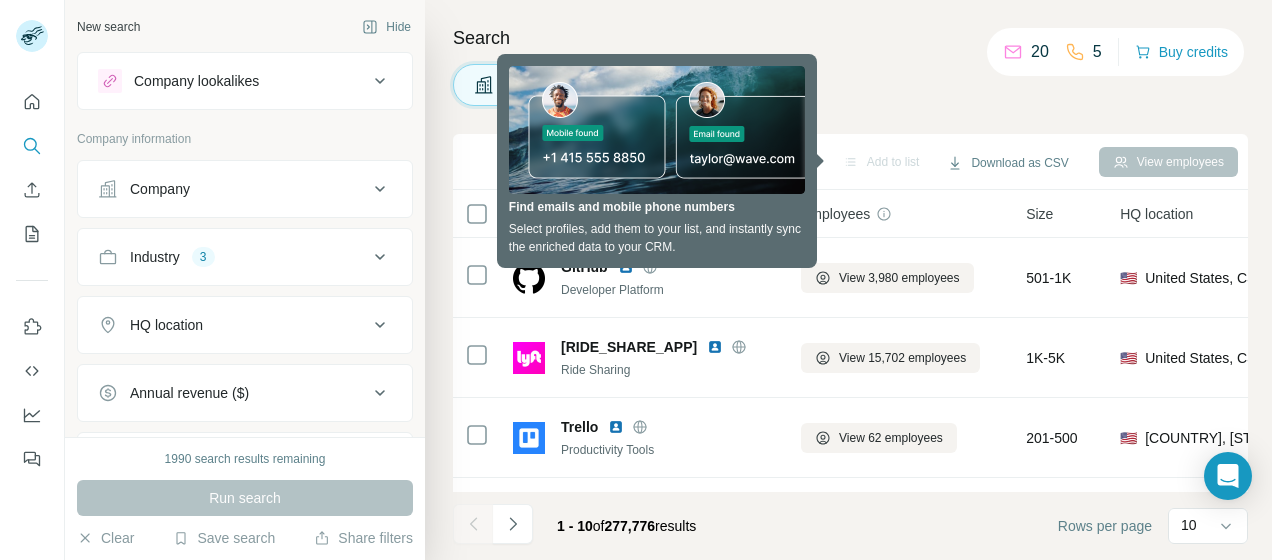 click on "Companies People" at bounding box center [850, 85] 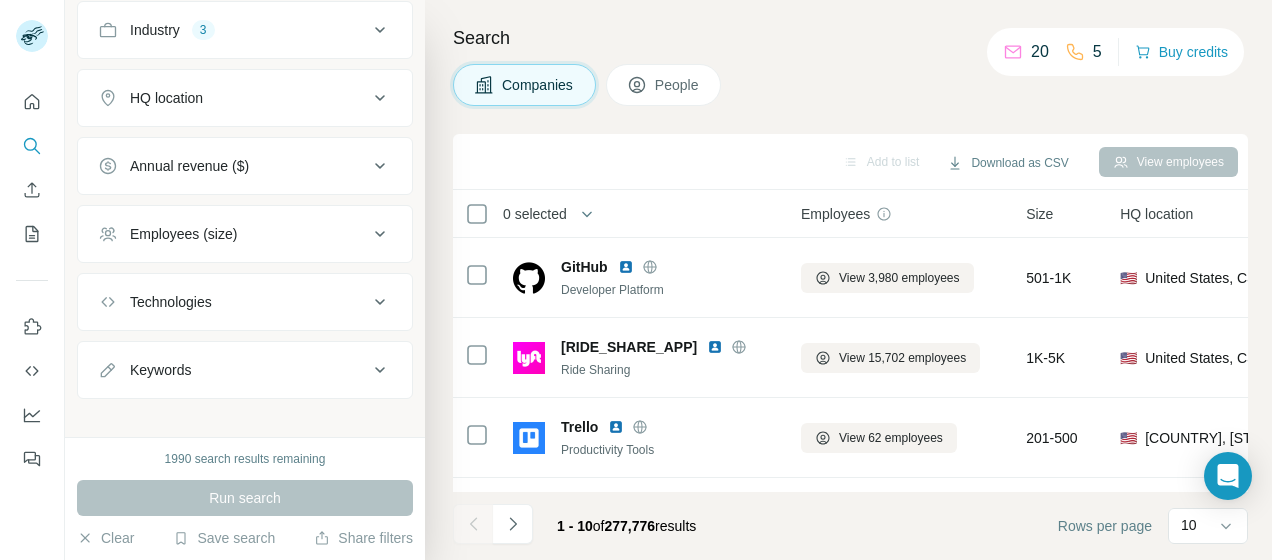scroll, scrollTop: 239, scrollLeft: 0, axis: vertical 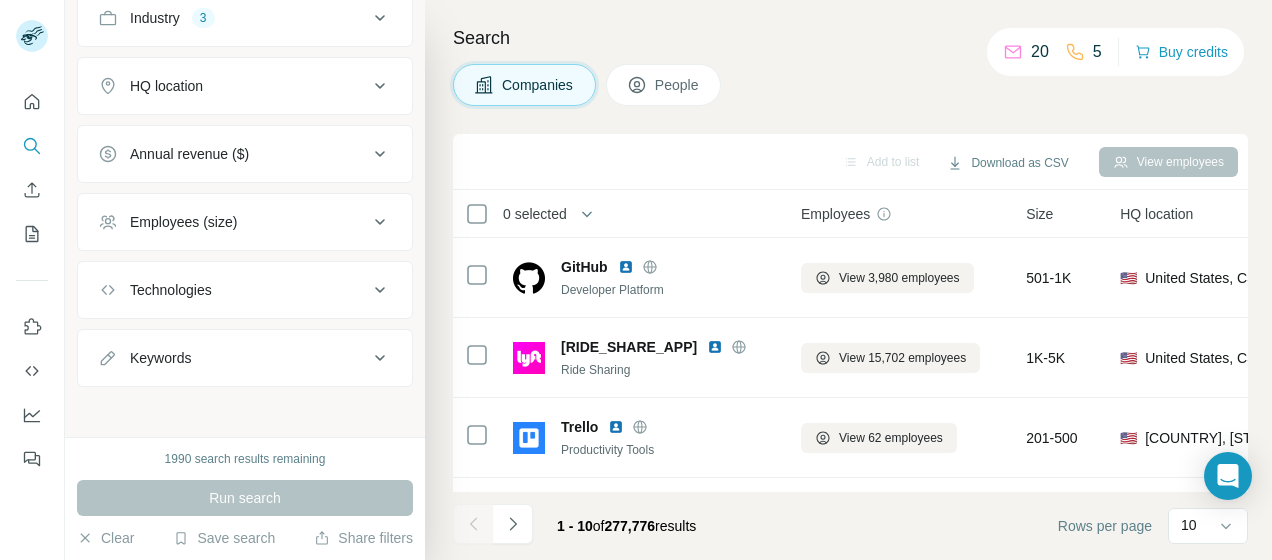 click on "20 5 Buy credits" at bounding box center [1115, 52] 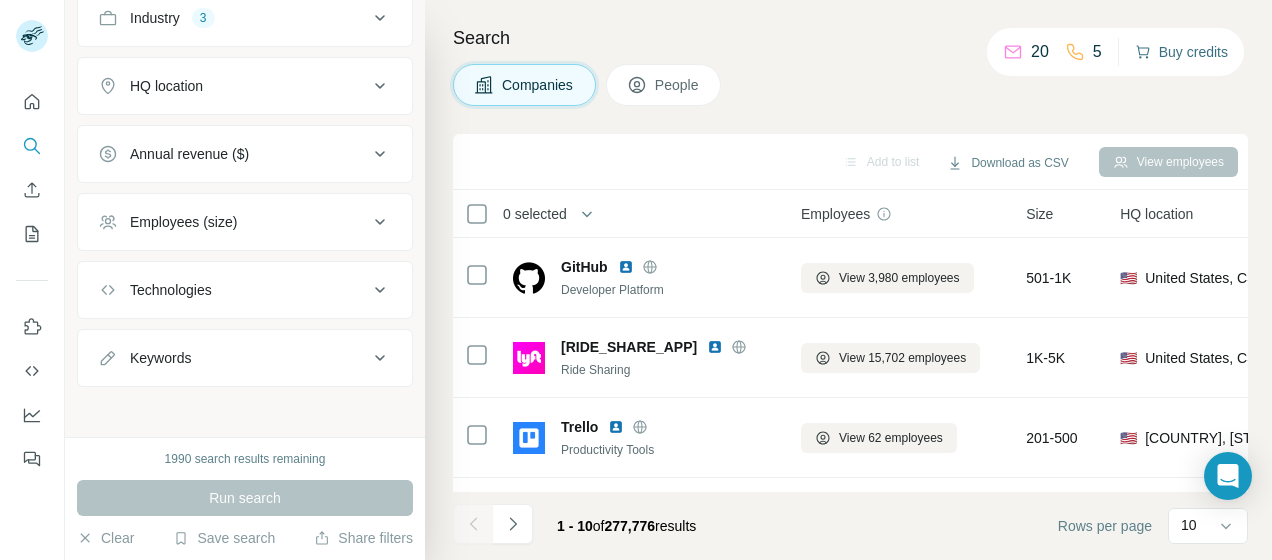 click on "Buy credits" at bounding box center (1181, 52) 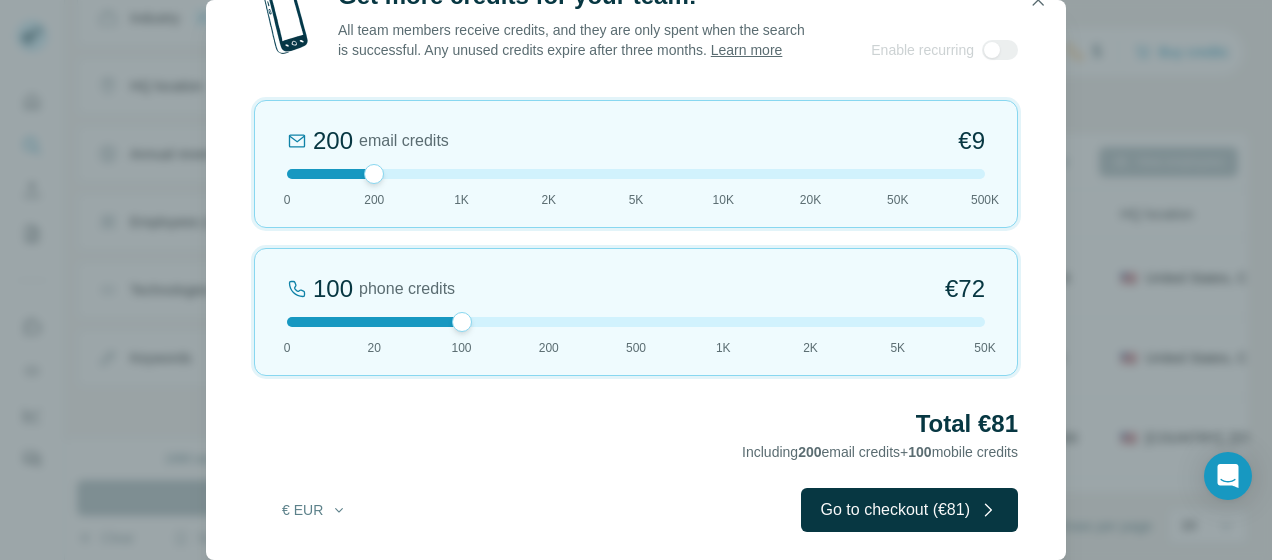 drag, startPoint x: 375, startPoint y: 321, endPoint x: 474, endPoint y: 324, distance: 99.04544 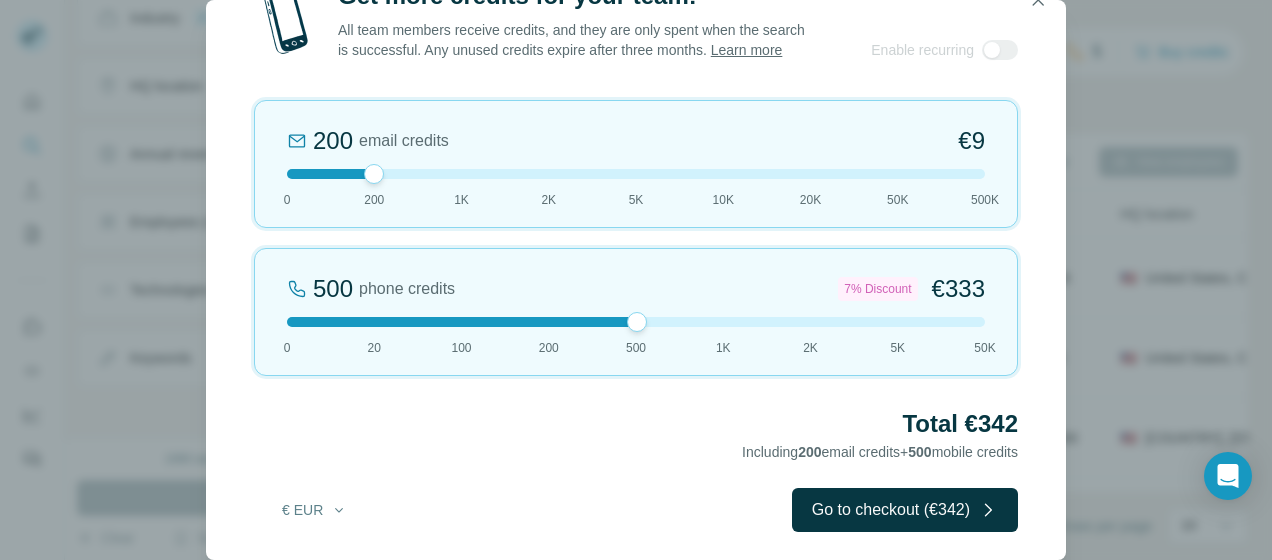 drag, startPoint x: 460, startPoint y: 325, endPoint x: 633, endPoint y: 324, distance: 173.00288 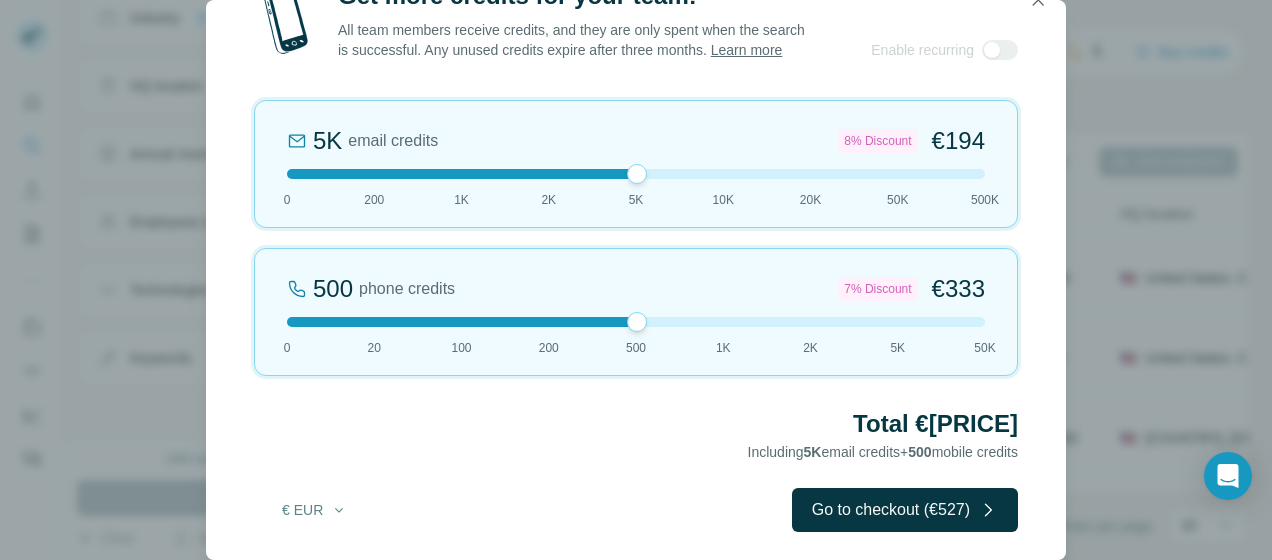 drag, startPoint x: 377, startPoint y: 170, endPoint x: 635, endPoint y: 170, distance: 258 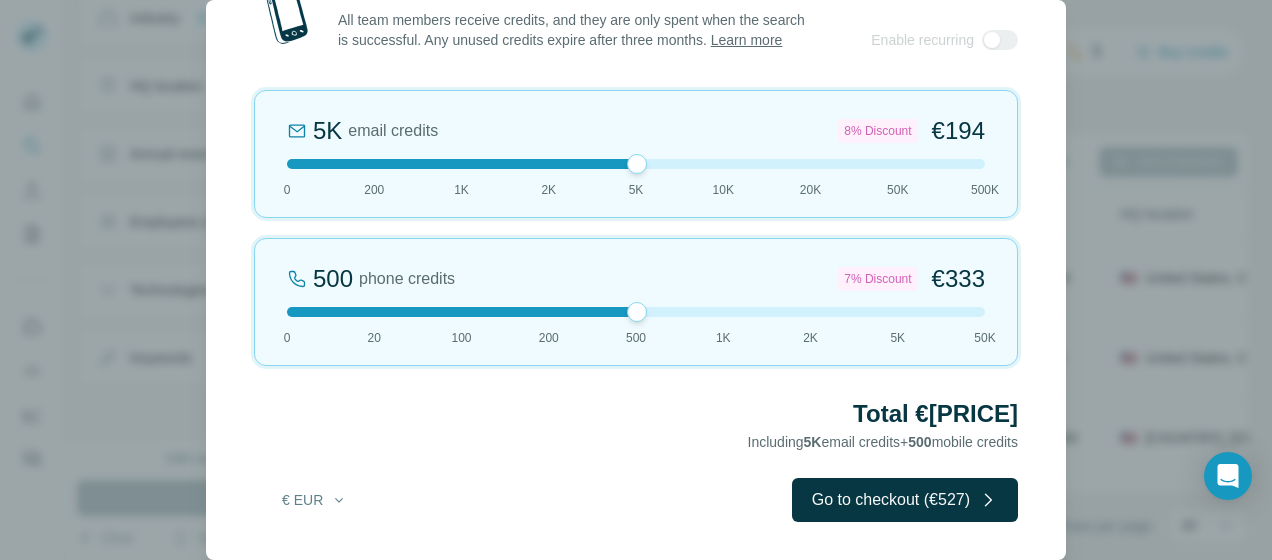 scroll, scrollTop: 0, scrollLeft: 0, axis: both 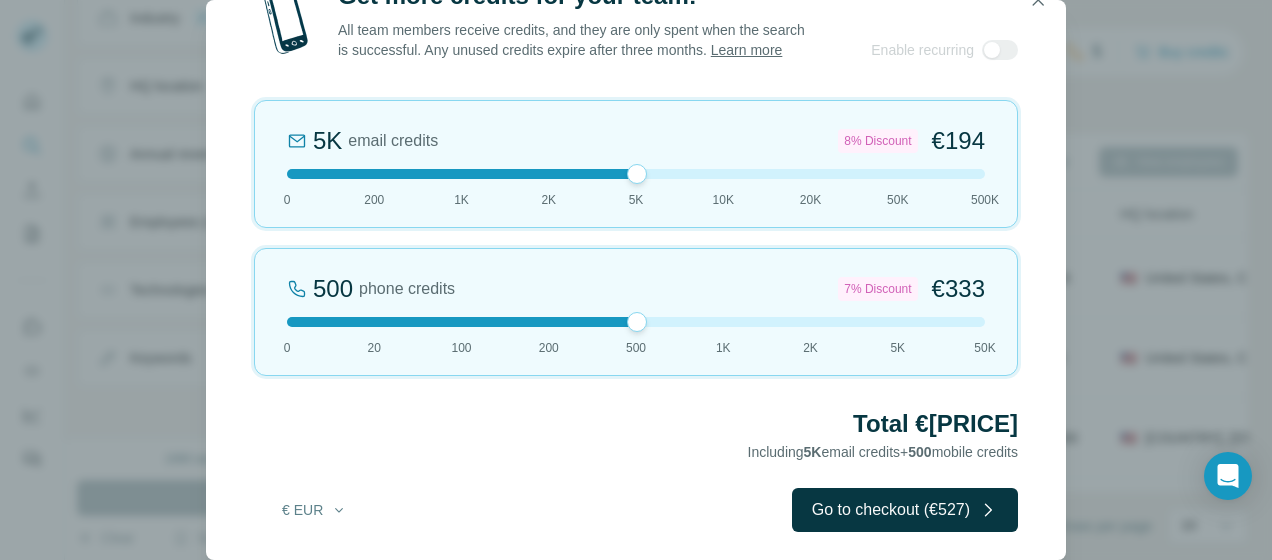 click at bounding box center [636, 174] 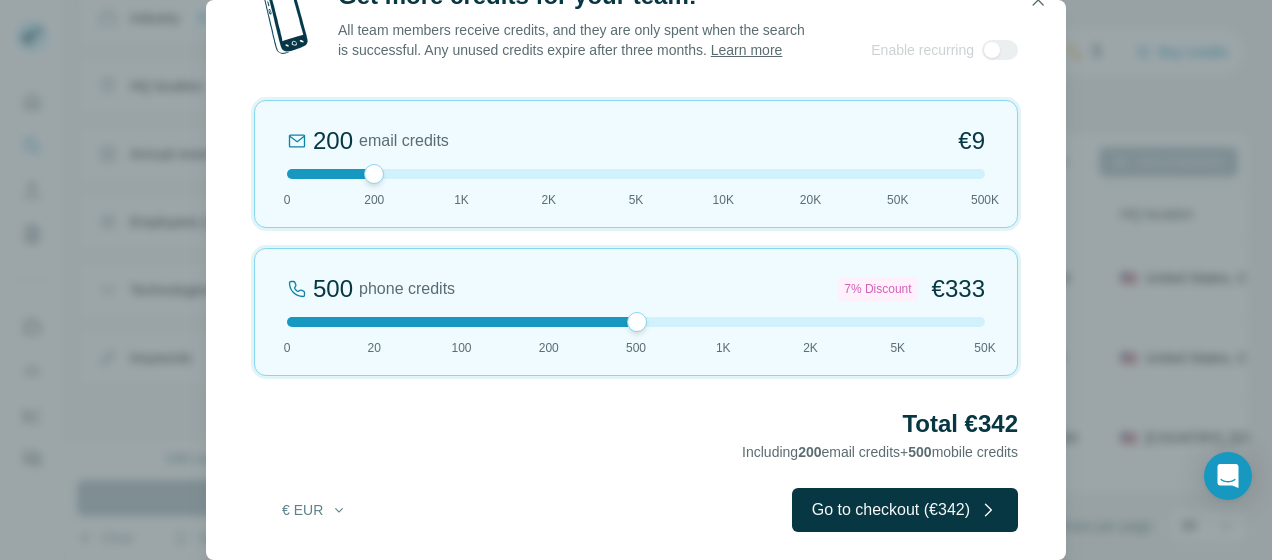 click at bounding box center [636, 322] 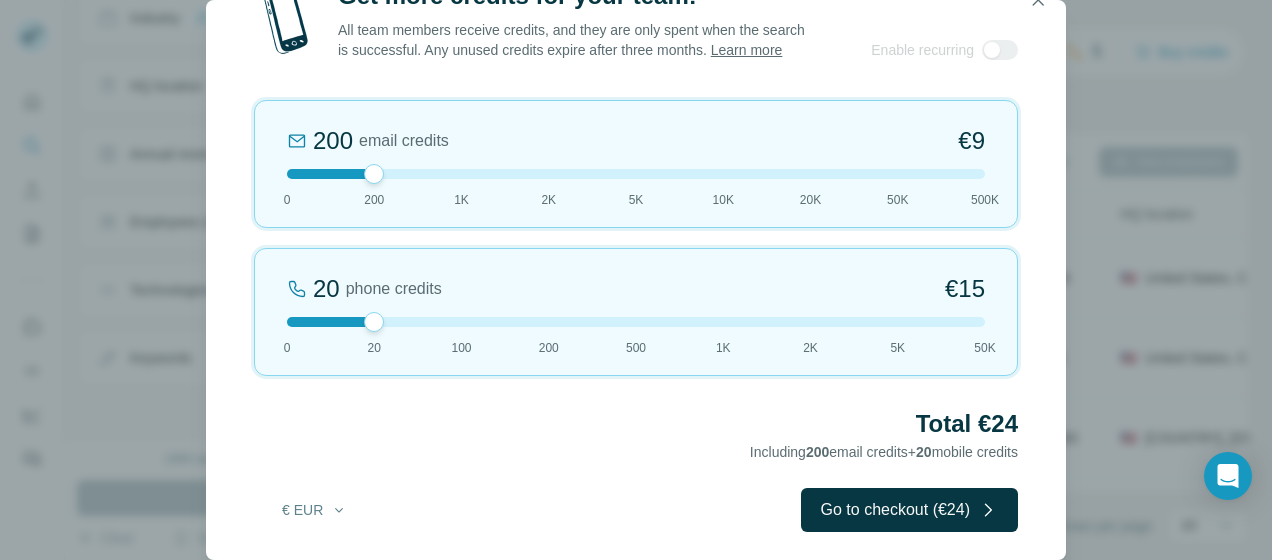 click at bounding box center (636, 174) 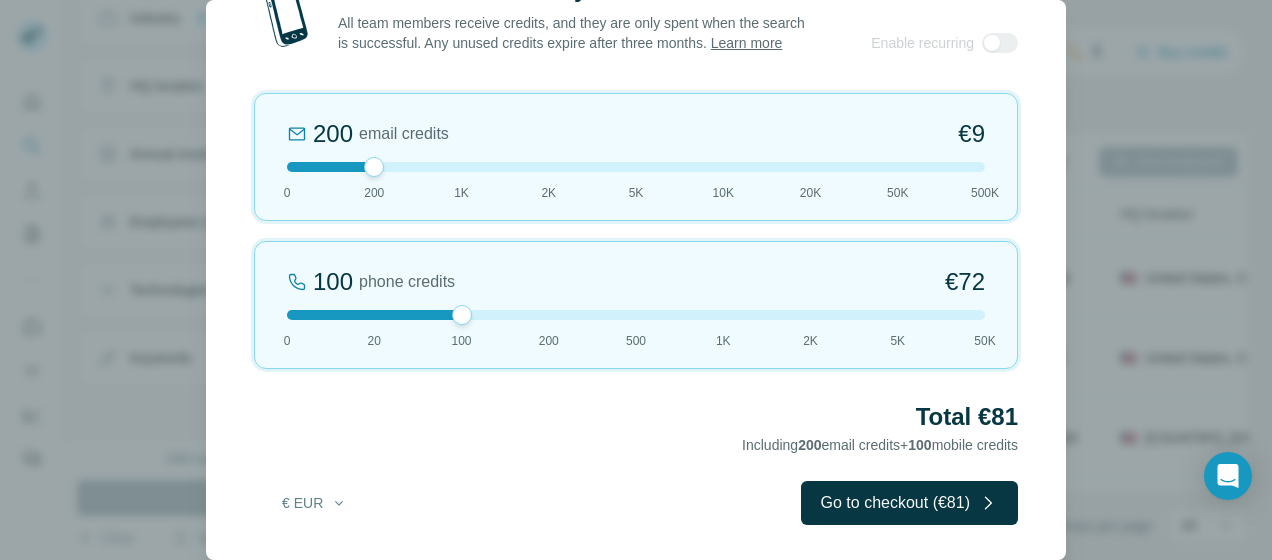 scroll, scrollTop: 10, scrollLeft: 0, axis: vertical 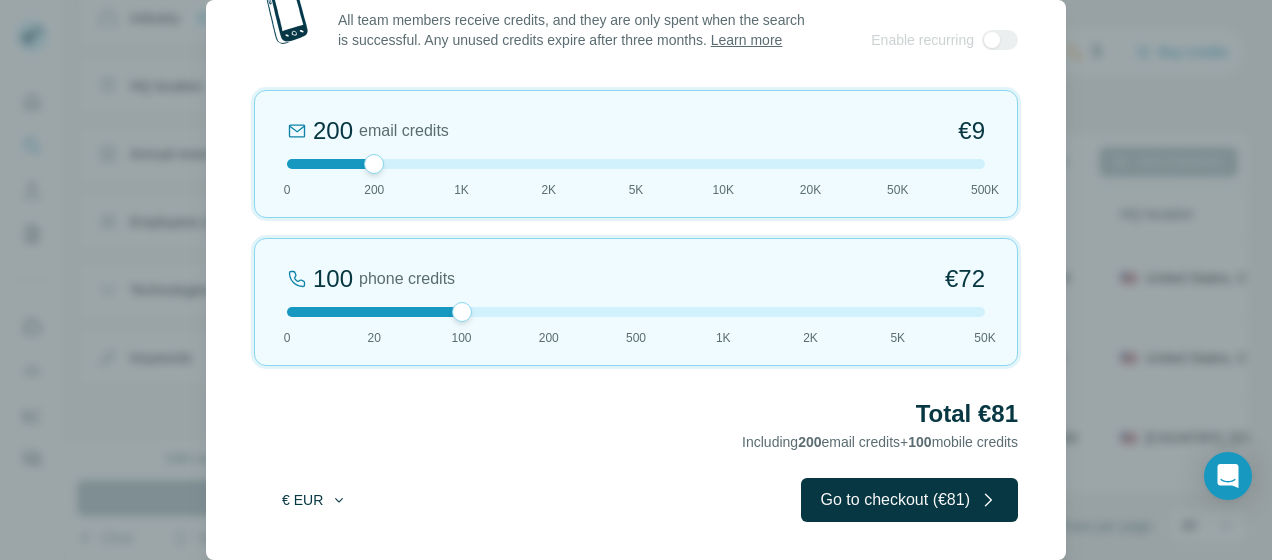 click on "€   EUR" at bounding box center [314, 500] 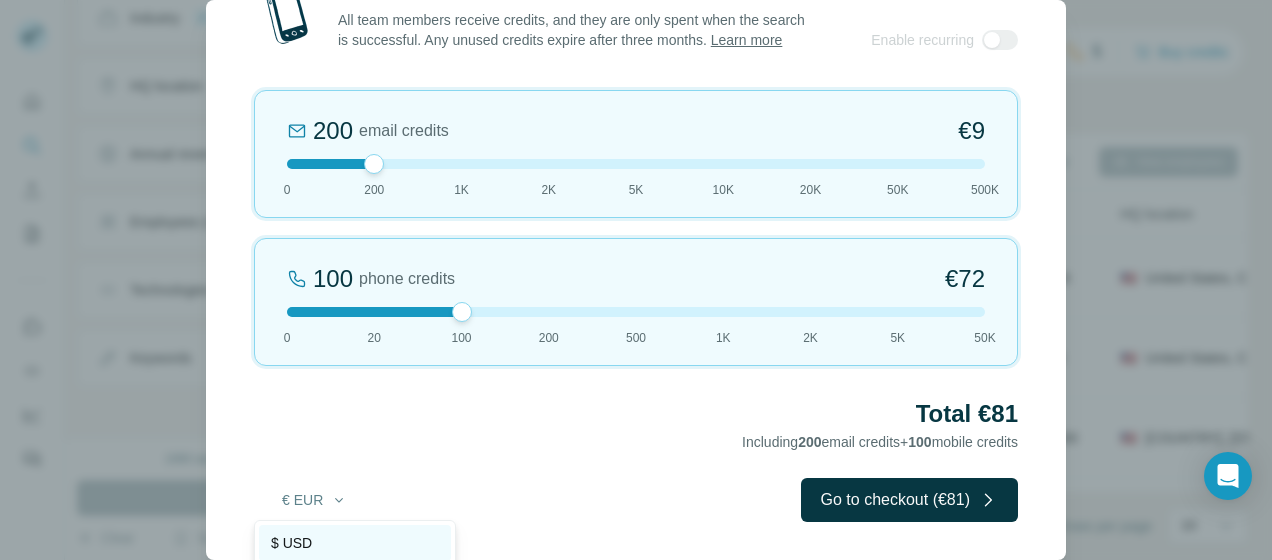 click on "$ USD" at bounding box center [291, 543] 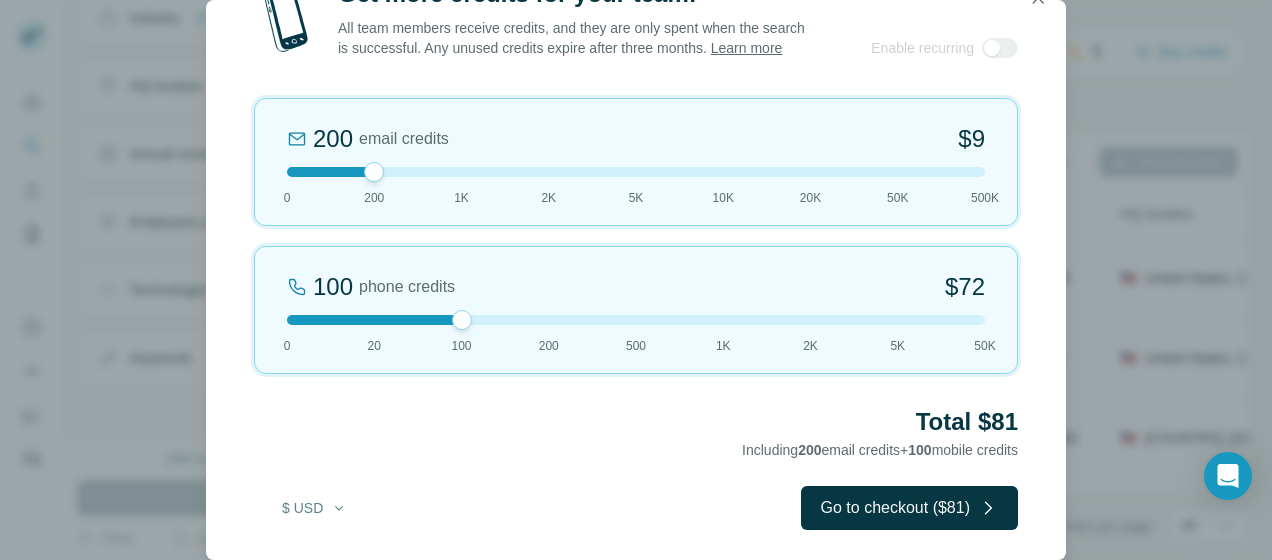 scroll, scrollTop: 0, scrollLeft: 0, axis: both 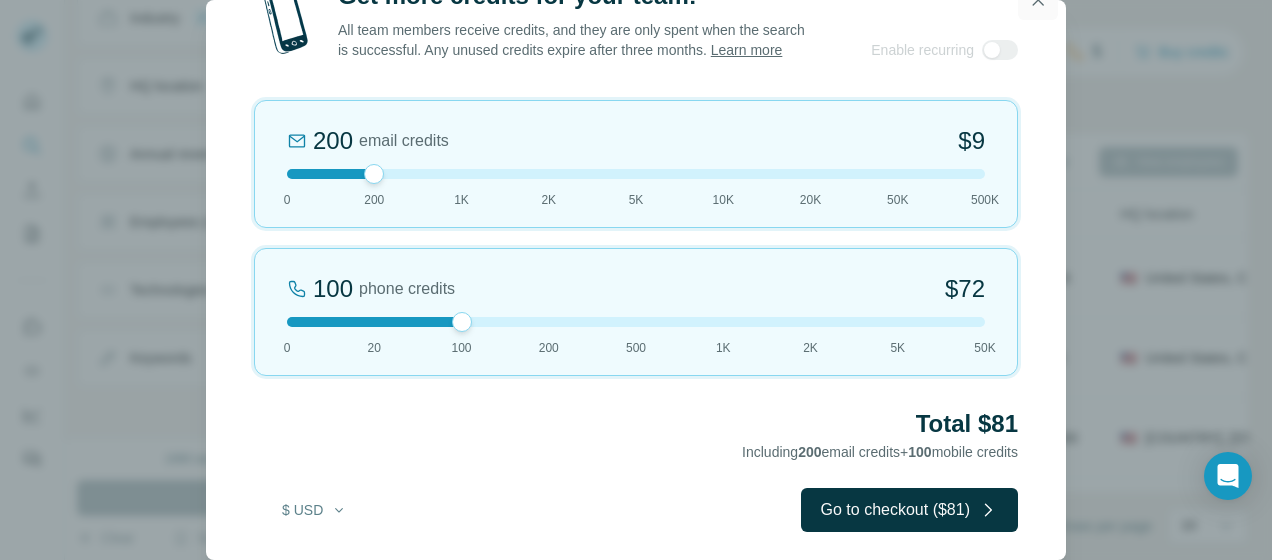 click 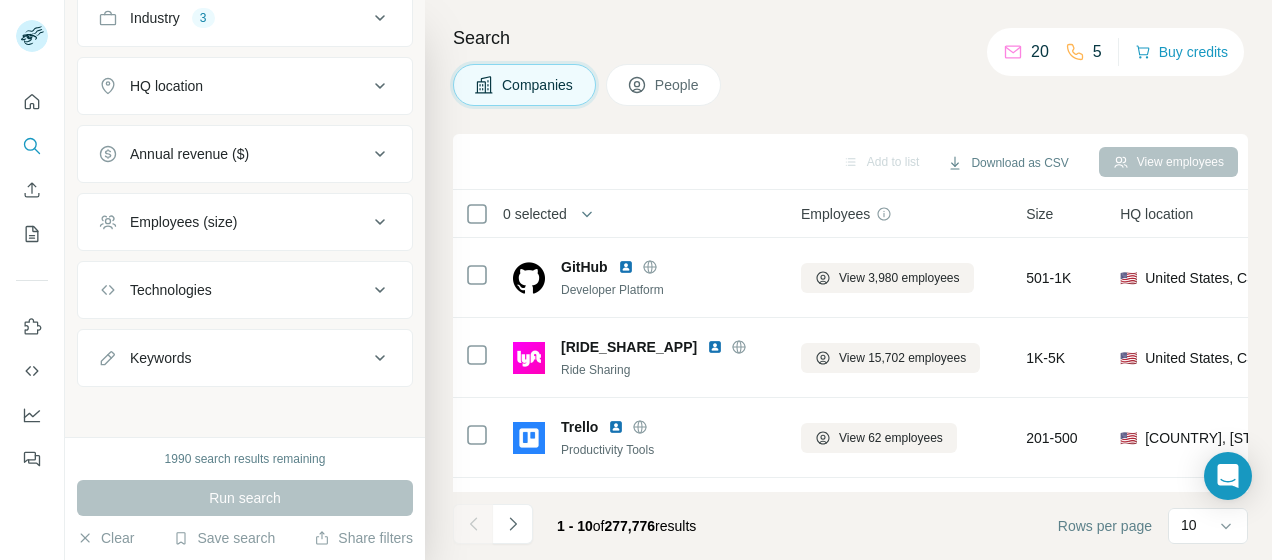 click on "Technologies" at bounding box center [233, 290] 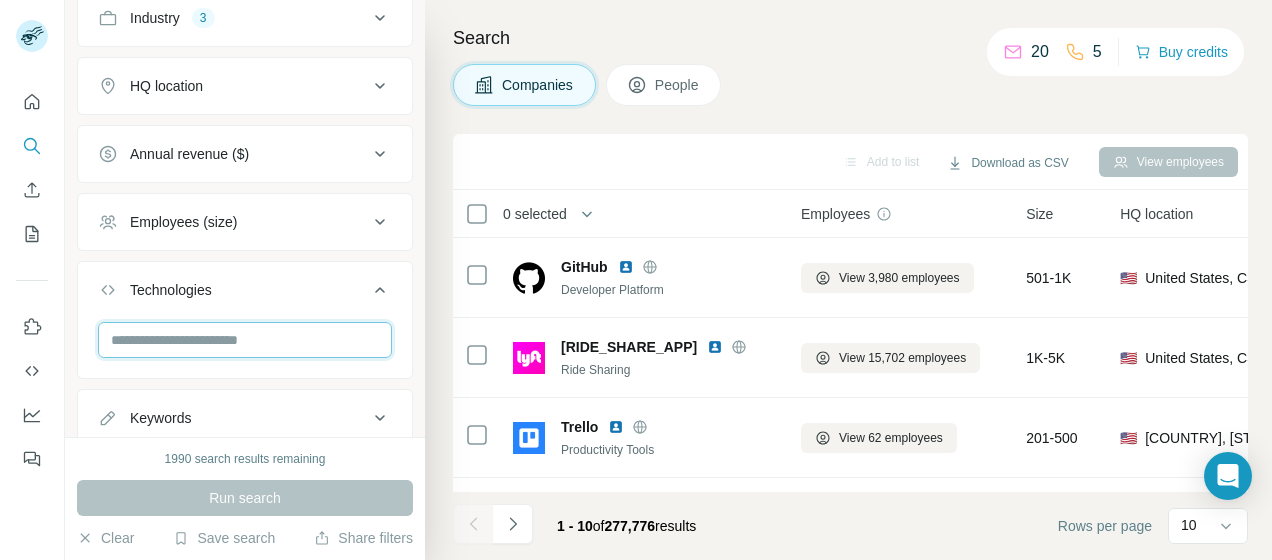 click at bounding box center (245, 340) 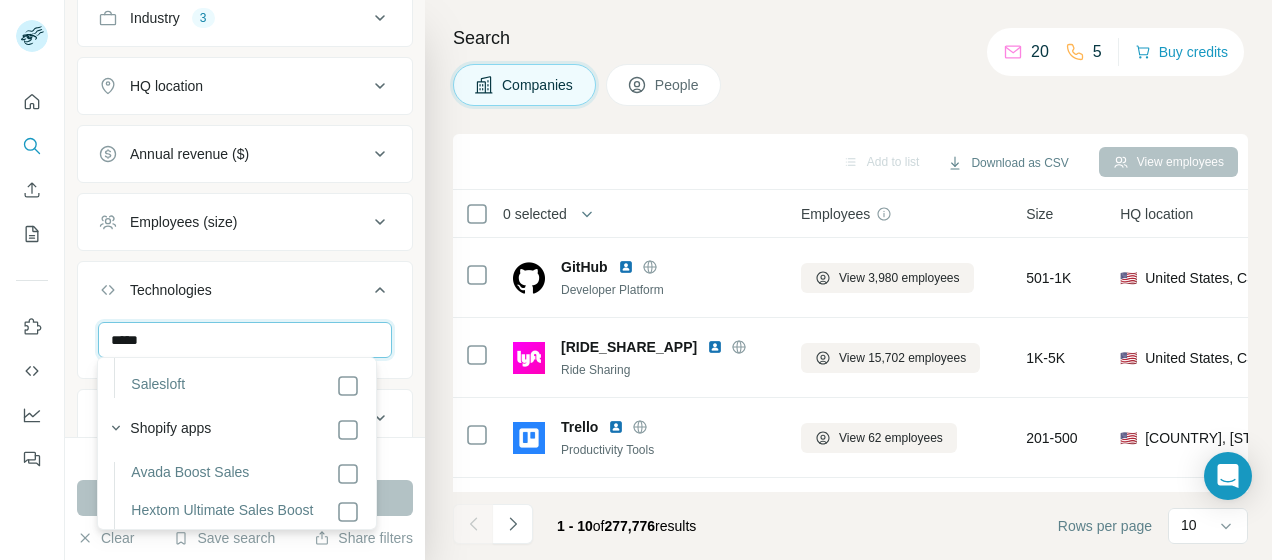 scroll, scrollTop: 200, scrollLeft: 0, axis: vertical 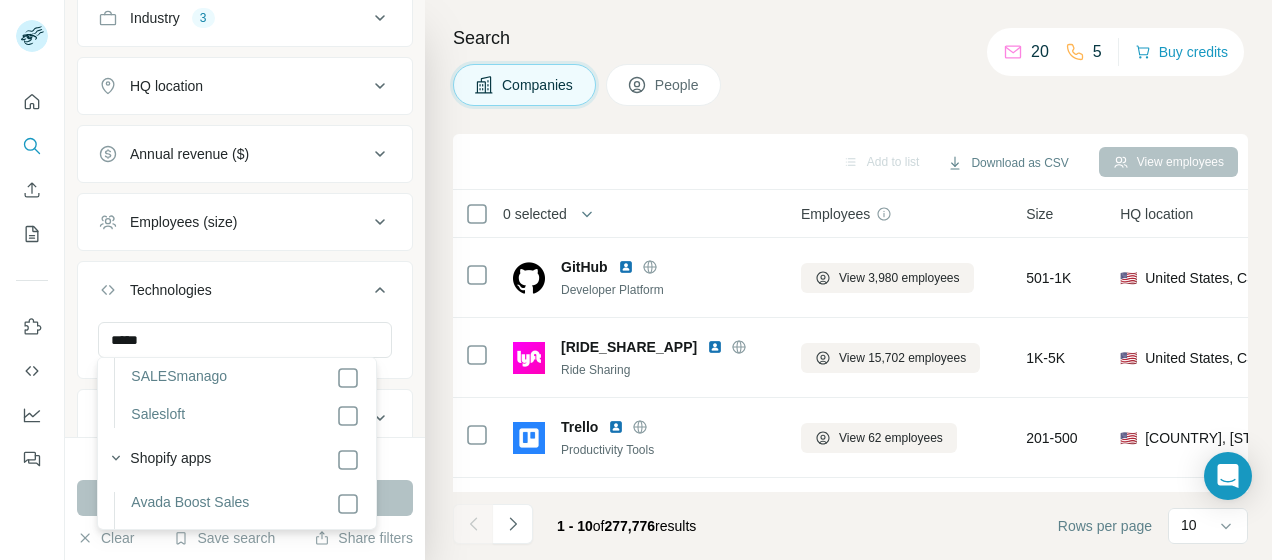 click on "Salesloft" at bounding box center [158, 416] 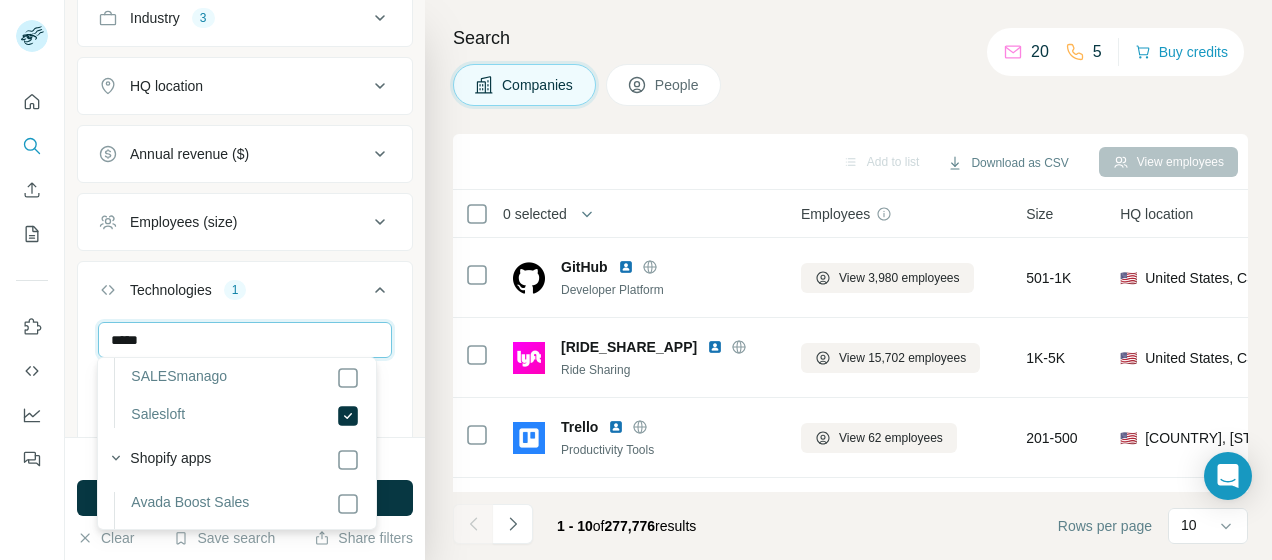 click on "*****" at bounding box center (245, 340) 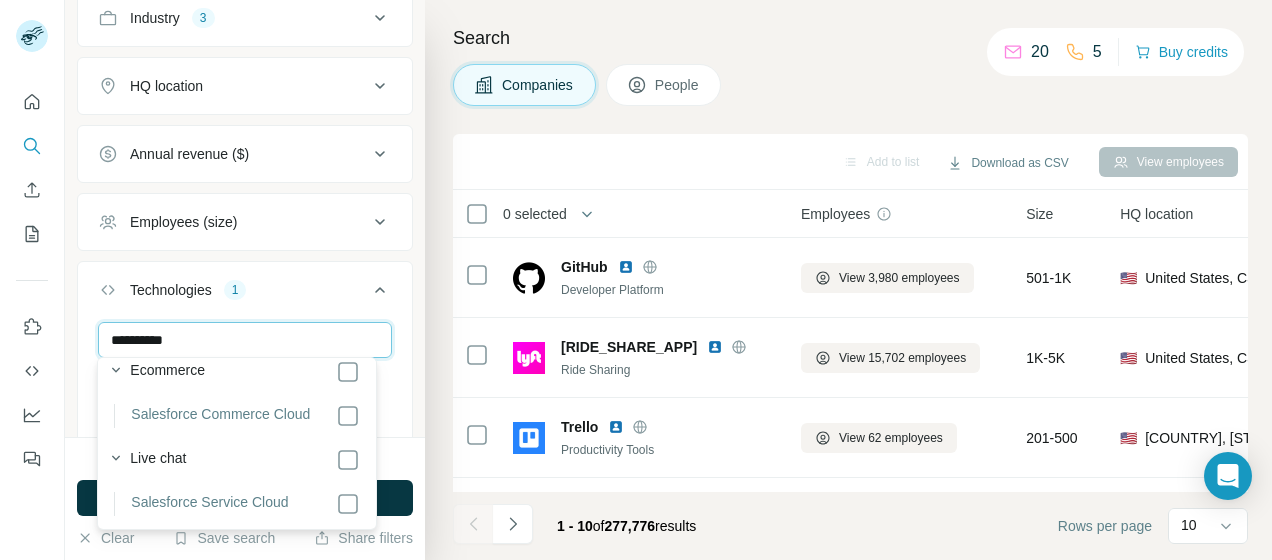 scroll, scrollTop: 400, scrollLeft: 0, axis: vertical 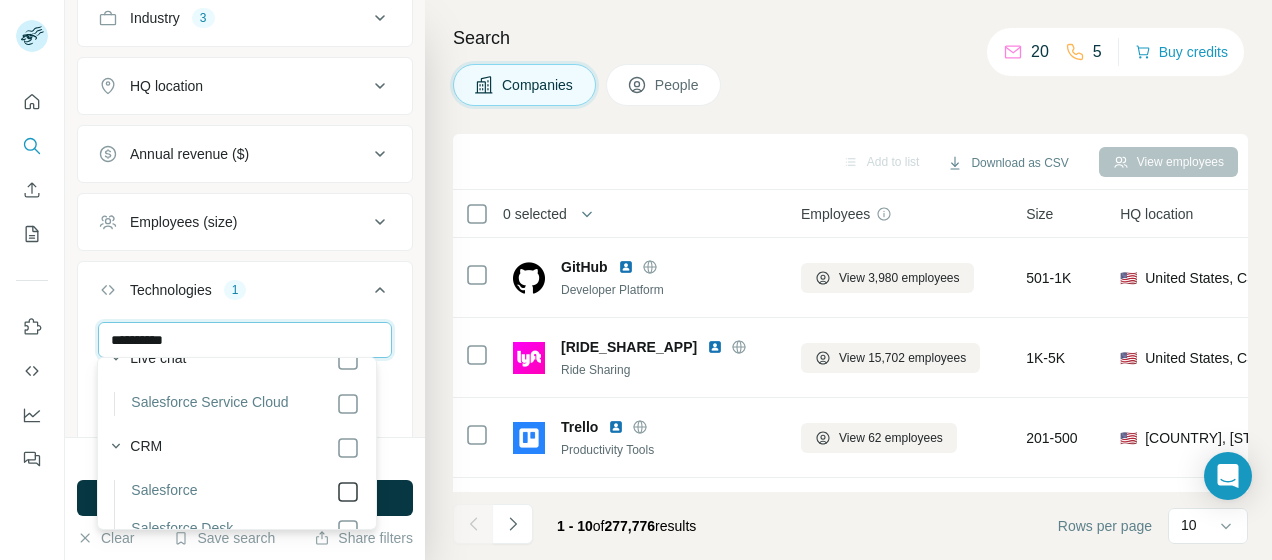 type on "**********" 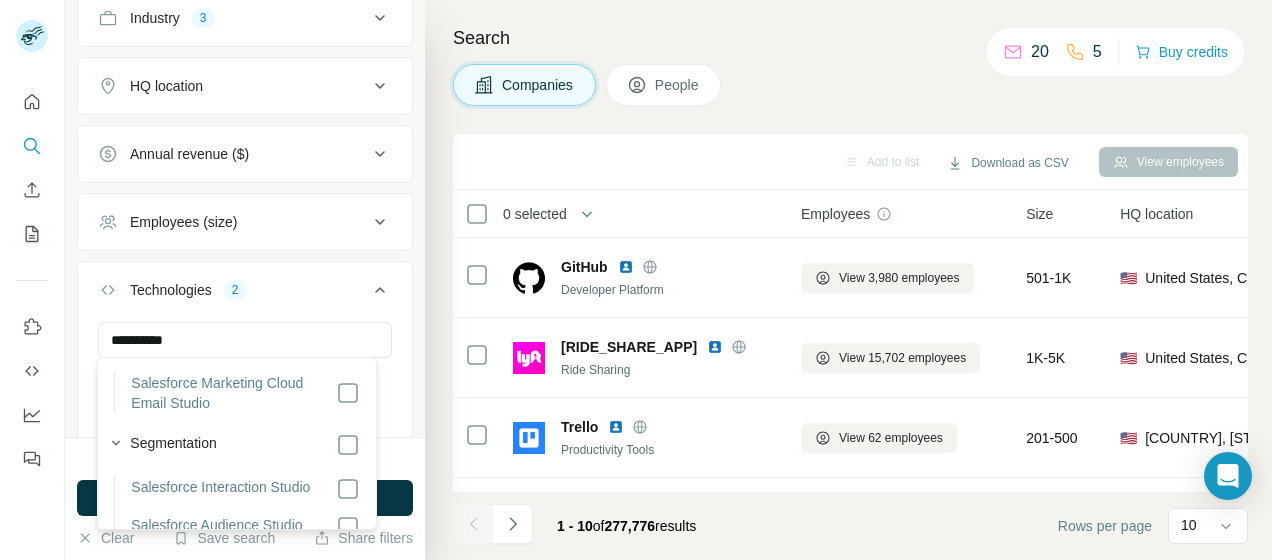 scroll, scrollTop: 695, scrollLeft: 0, axis: vertical 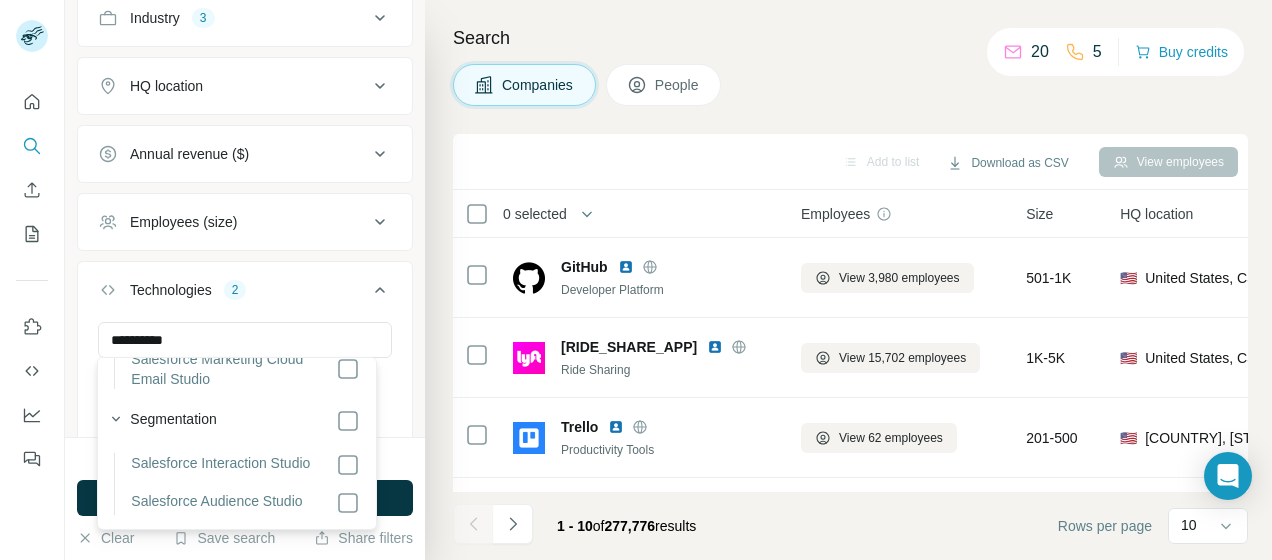 click on "Search Companies People Add to list Download as CSV View employees 0 selected Companies Employees Size HQ location Lists Annual revenue About Technologies Industry Keywords GitHub Developer Platform View 3,980 employees 501-1K 🇺🇸 [COUNTRY], [STATE] + 1 Not in a list $ 100-500M As the global home for all developers, GitHub is the complete AI-powered developer platform to build, scale, and deliver secure software. Over 100 million people, including developers from 90 of the Fortune 100 companies, use GitHub to build amazing things together across 330+ million repositories. With all the collaborative features of GitHub, it has never been easier for individuals and teams to write faster, better code. Amazon S3, Amazon Web Services, Atlassian Jira, Azure, Azure Front Door, Cart Functionality, Choices, Contentful, Convert, Fastly, GitHub Pages, Google Hosted Libraries, HSTS, Java, Jekyll, Marked, Next.js, Node.js, Optimizely, React, React Bricks, Ruby, Varnish, ePages, jQuery, jsDelivr, shine.js, ai +" at bounding box center [848, 280] 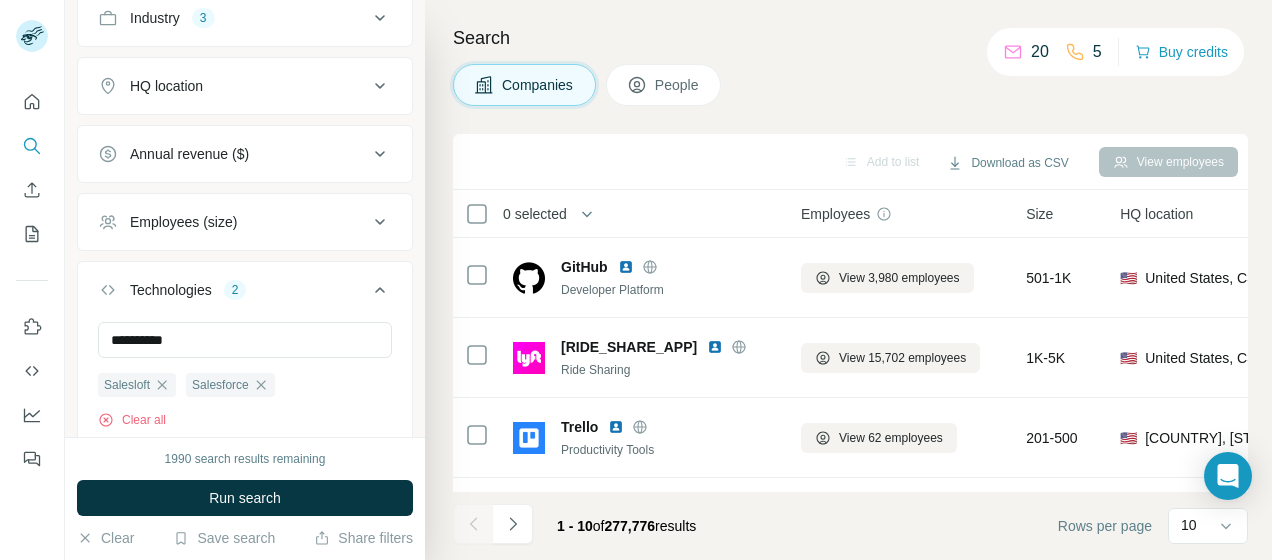 type 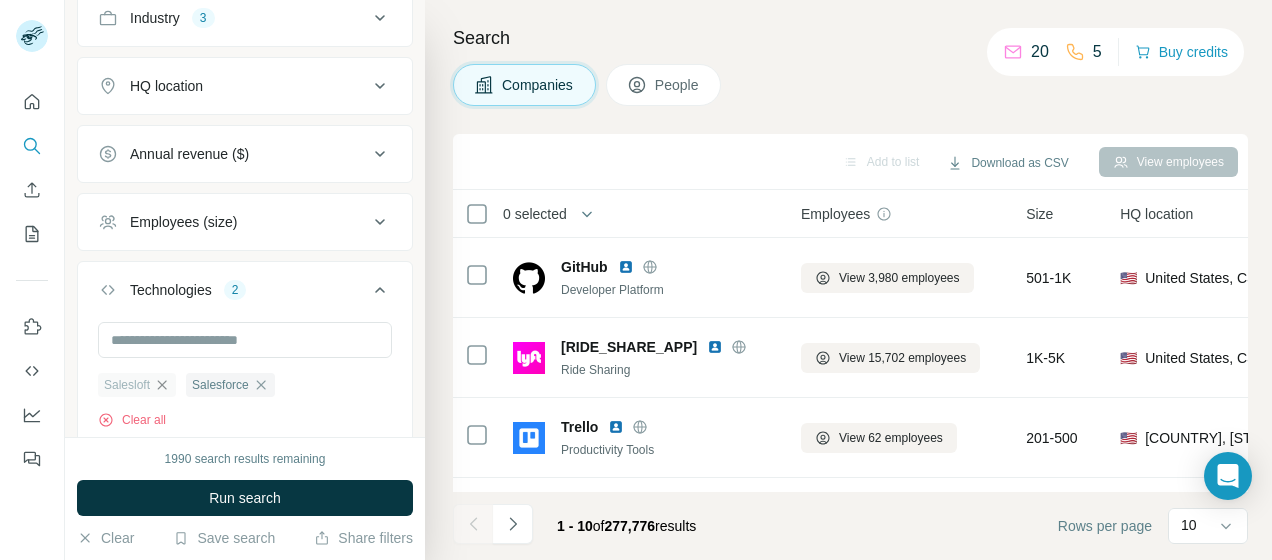 click 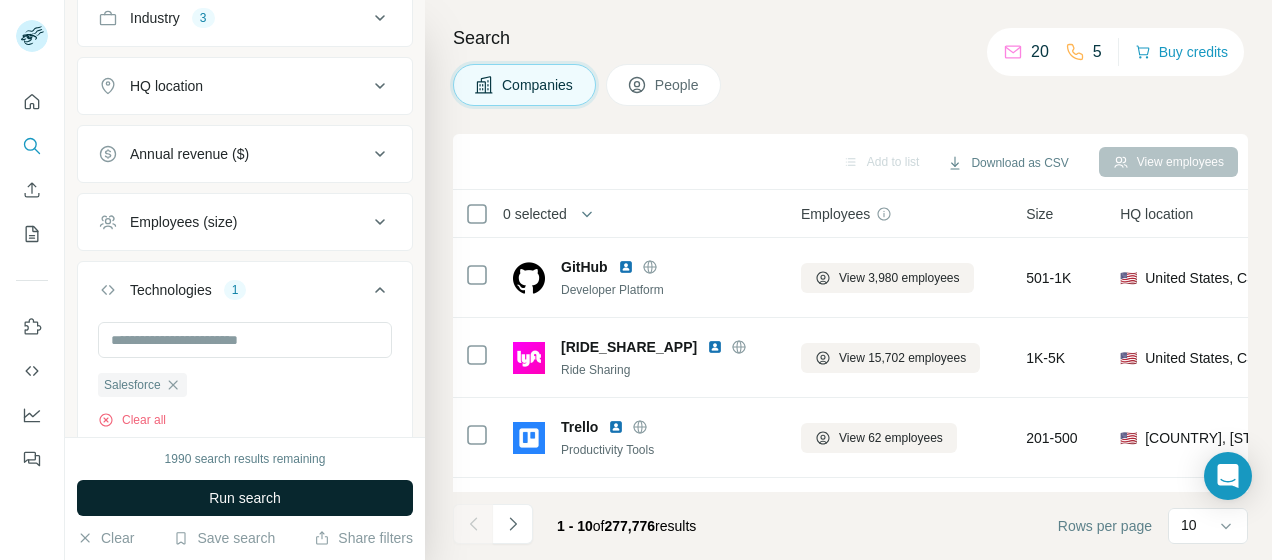 click on "Run search" at bounding box center (245, 498) 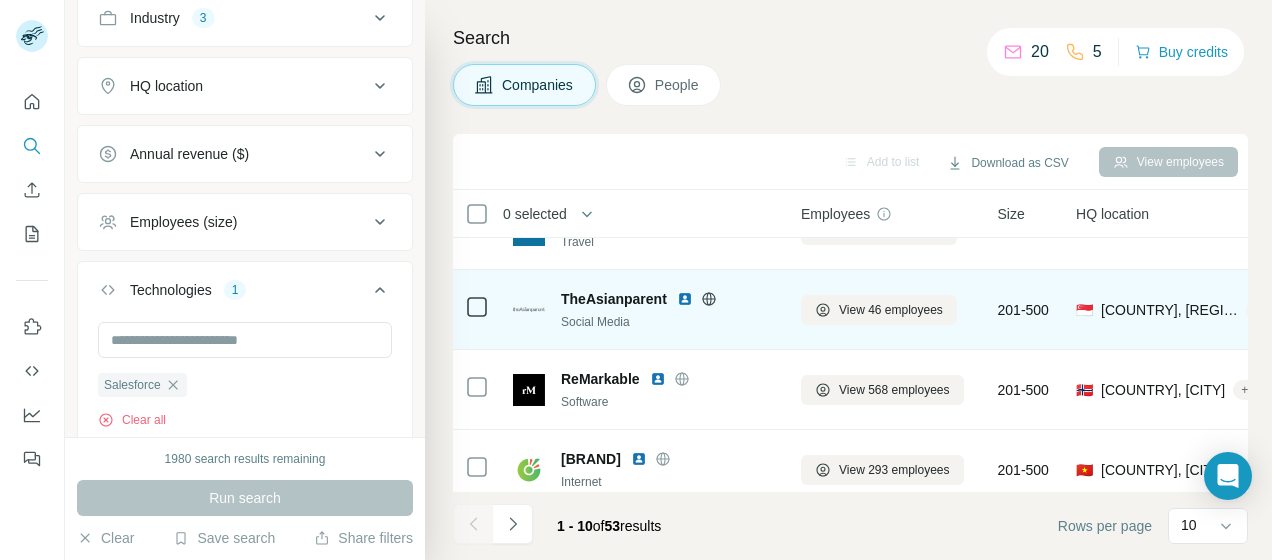 scroll, scrollTop: 555, scrollLeft: 0, axis: vertical 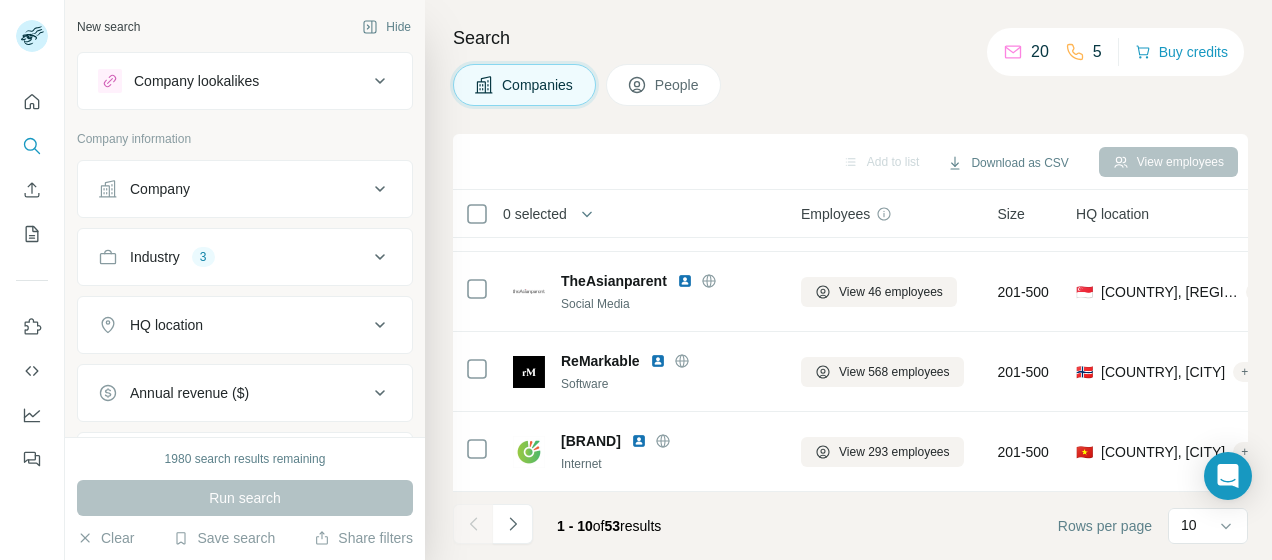 click on "Company" at bounding box center (160, 189) 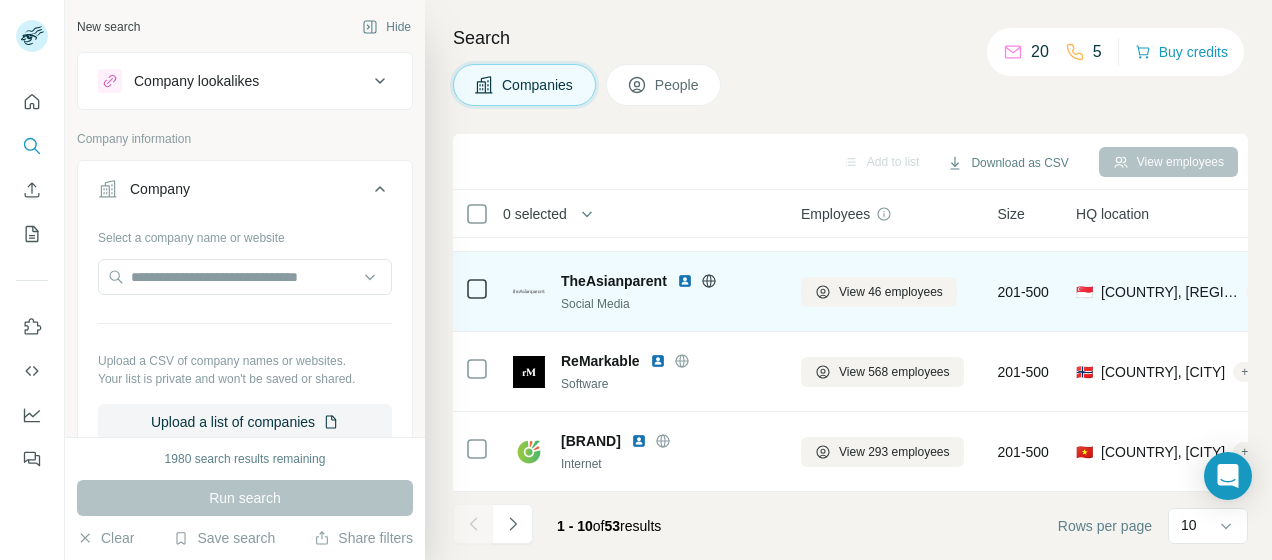 click on "TheAsianparent" at bounding box center [614, 281] 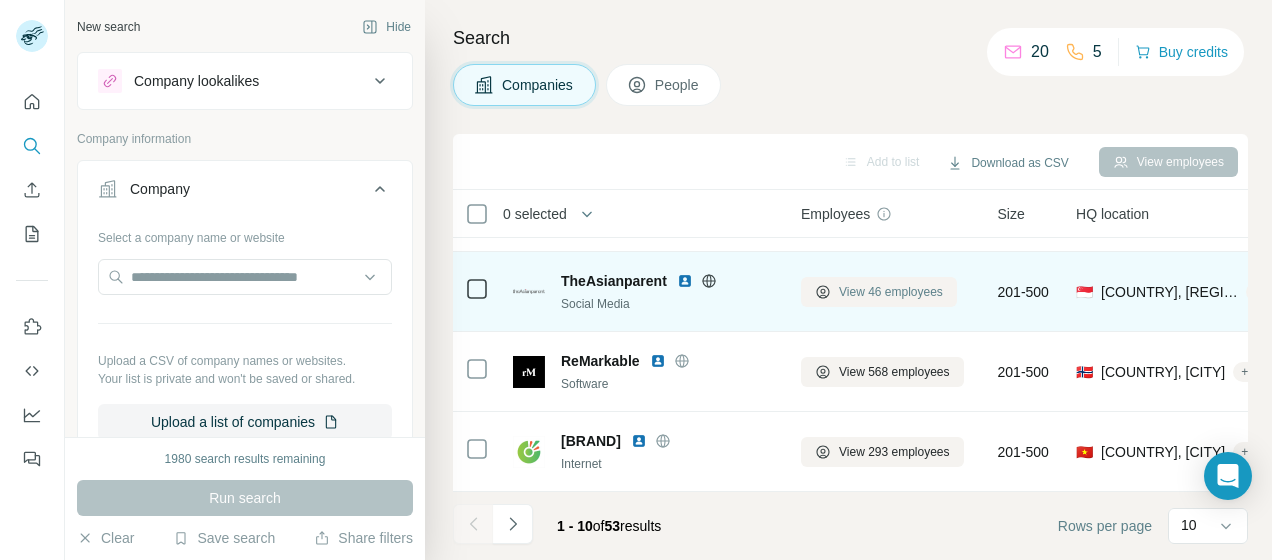 click on "View 46 employees" at bounding box center [879, 292] 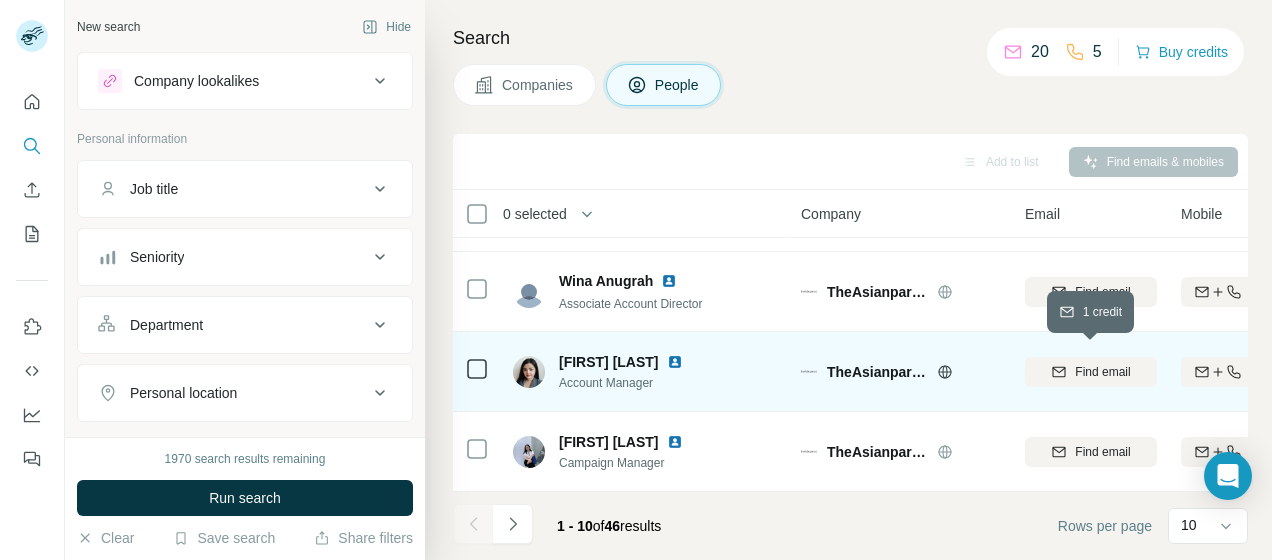 click on "Find email" at bounding box center [1102, 372] 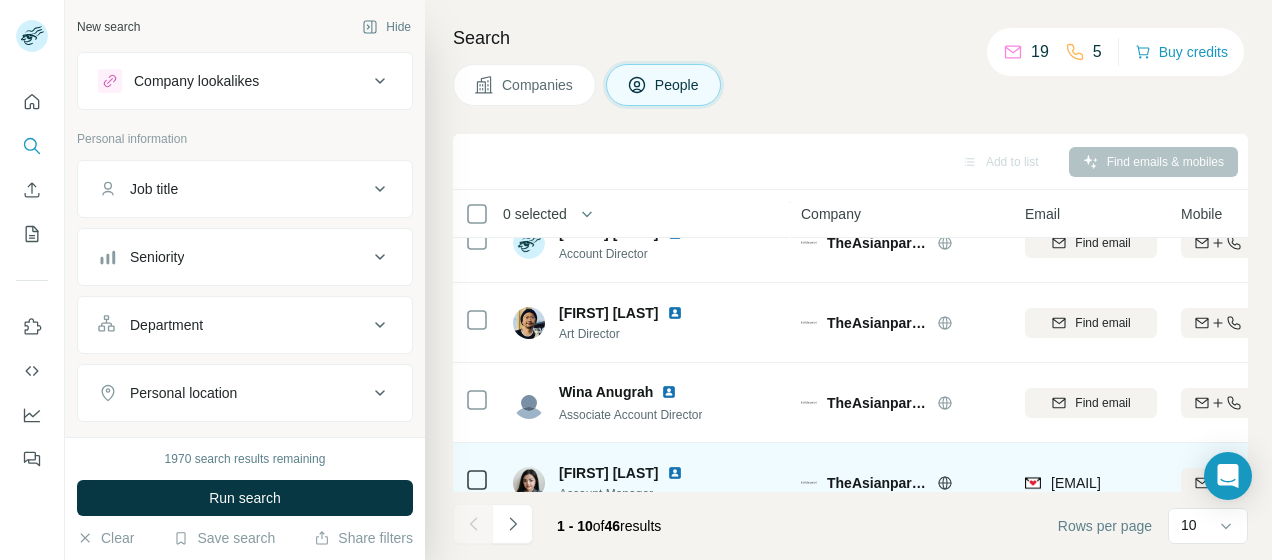 scroll, scrollTop: 555, scrollLeft: 0, axis: vertical 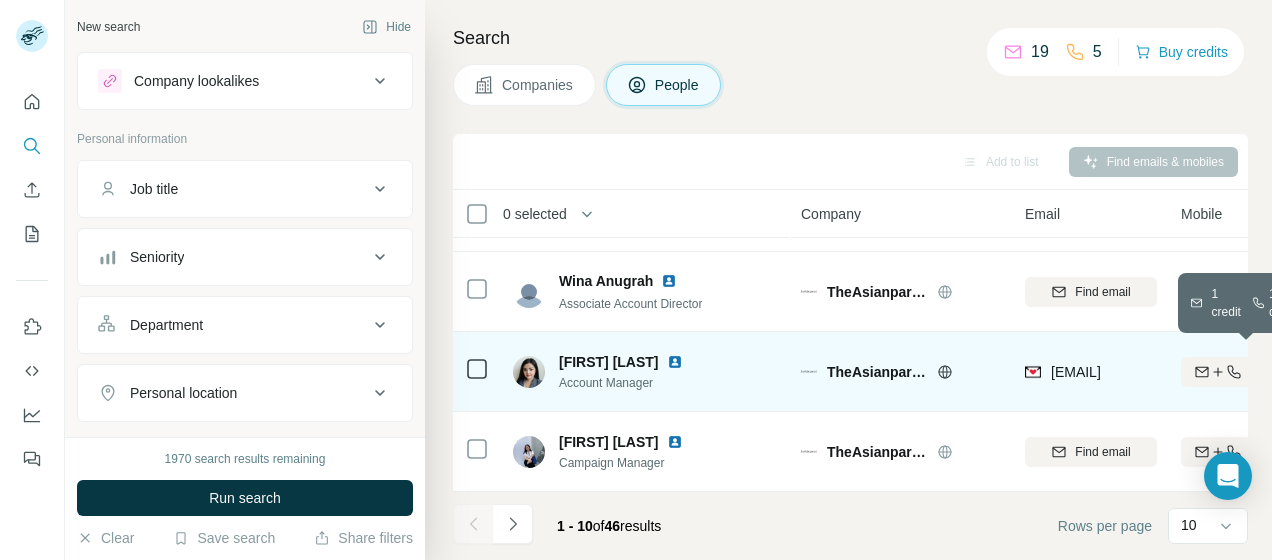 click 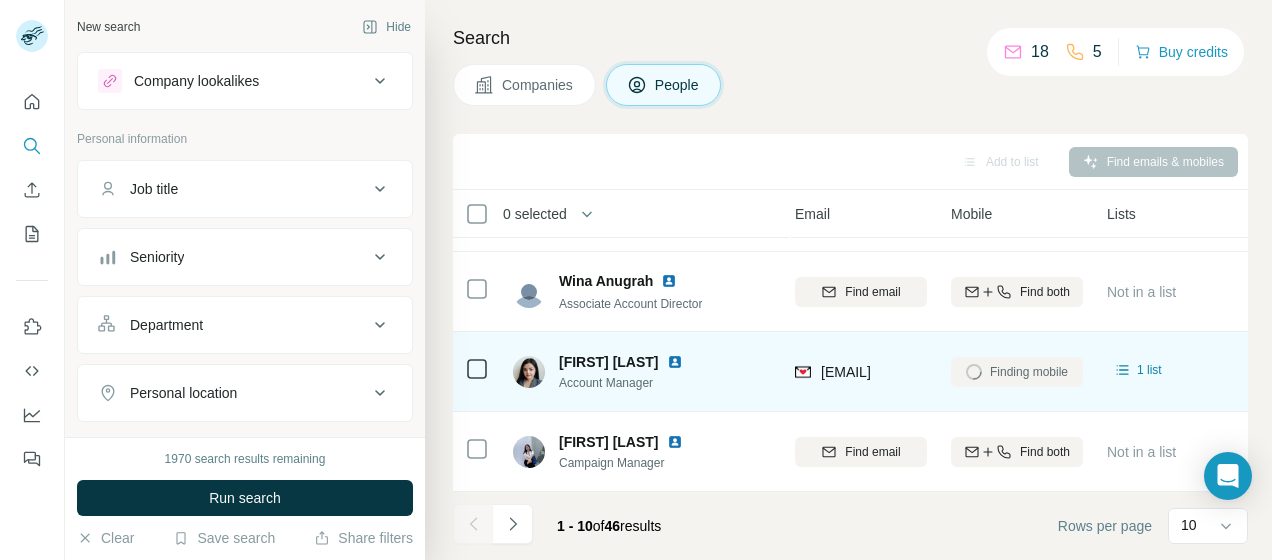 scroll, scrollTop: 555, scrollLeft: 356, axis: both 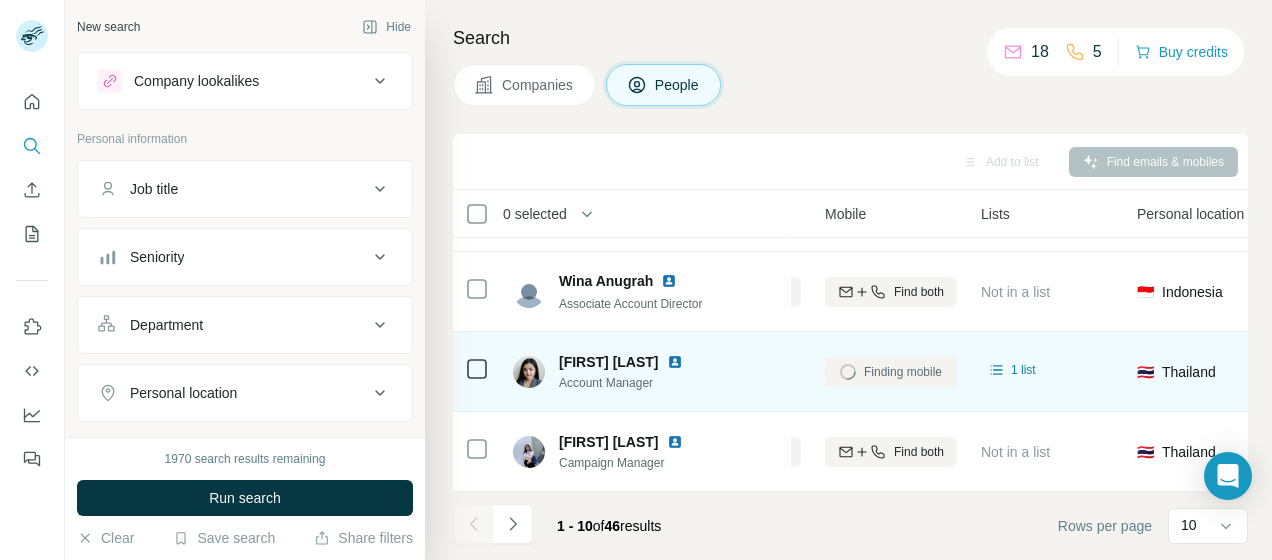 click on "Companies" at bounding box center [538, 85] 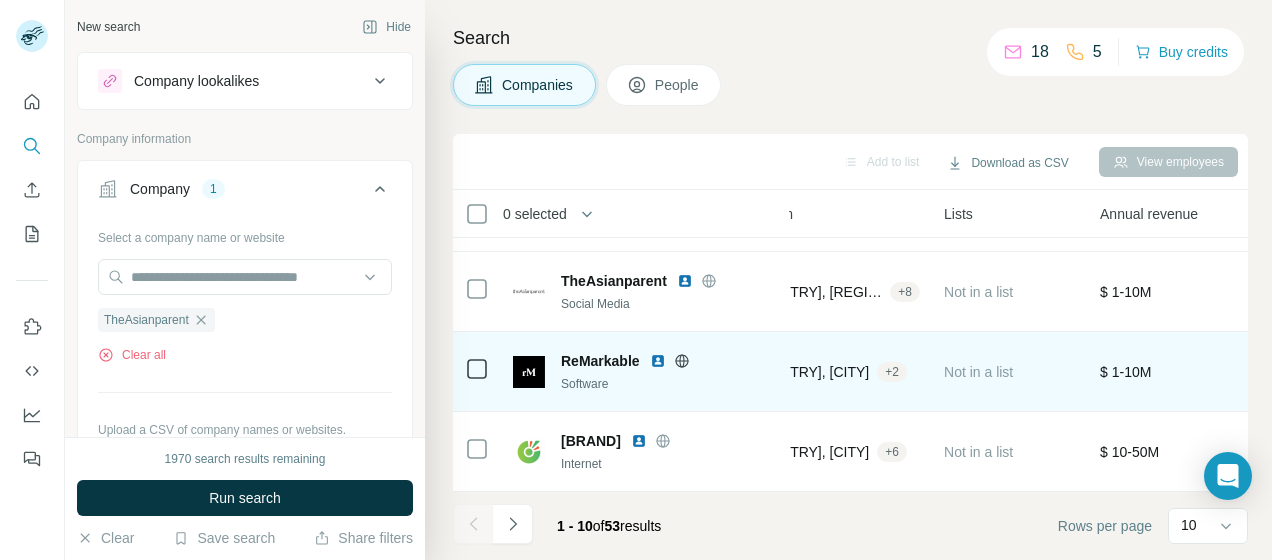 click on "Companies" at bounding box center (524, 85) 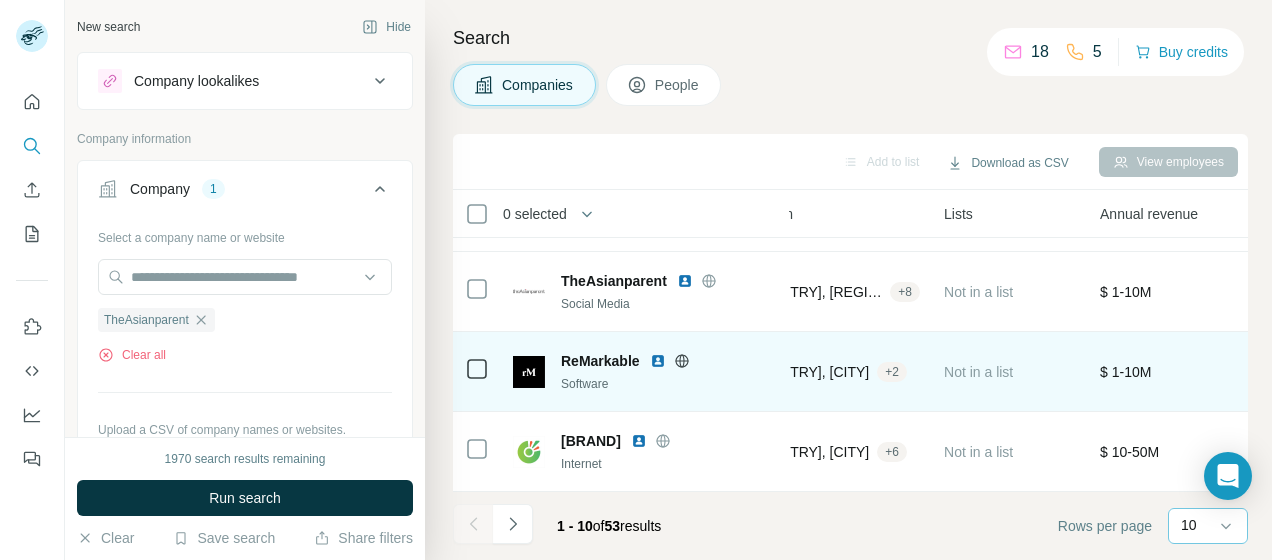 click on "10" at bounding box center [1189, 525] 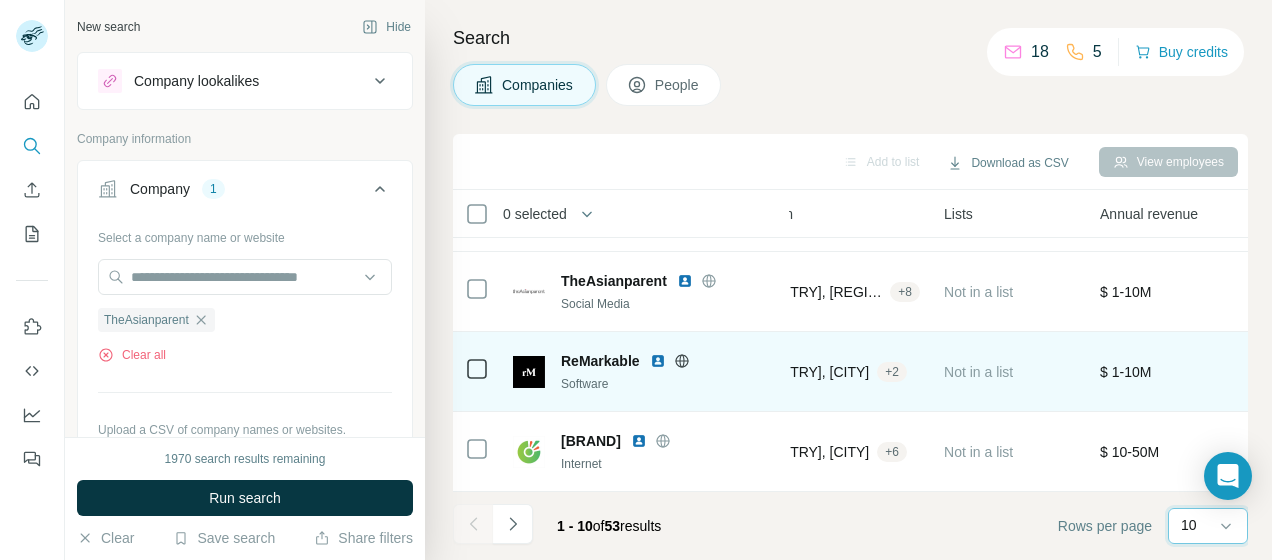 scroll, scrollTop: 0, scrollLeft: 0, axis: both 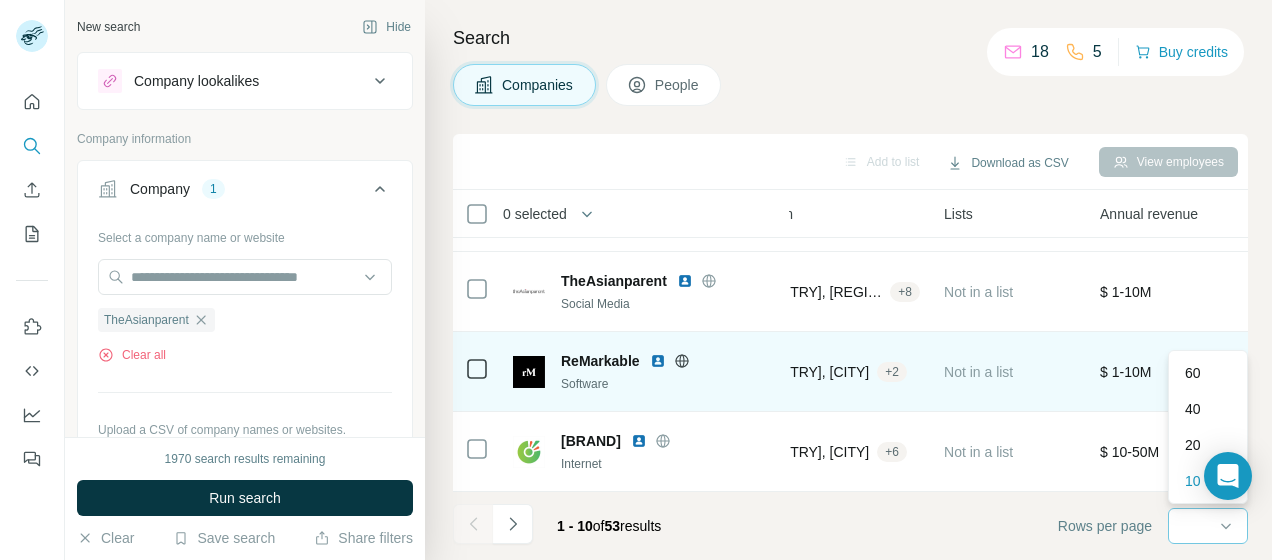 click on "60" at bounding box center [1208, 373] 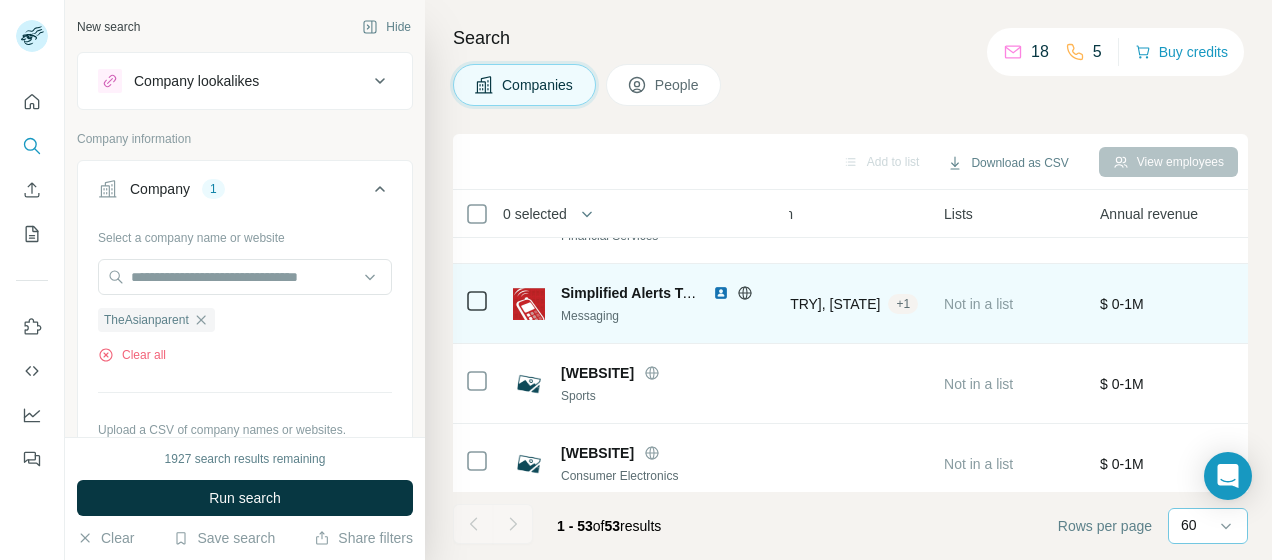 scroll, scrollTop: 3995, scrollLeft: 356, axis: both 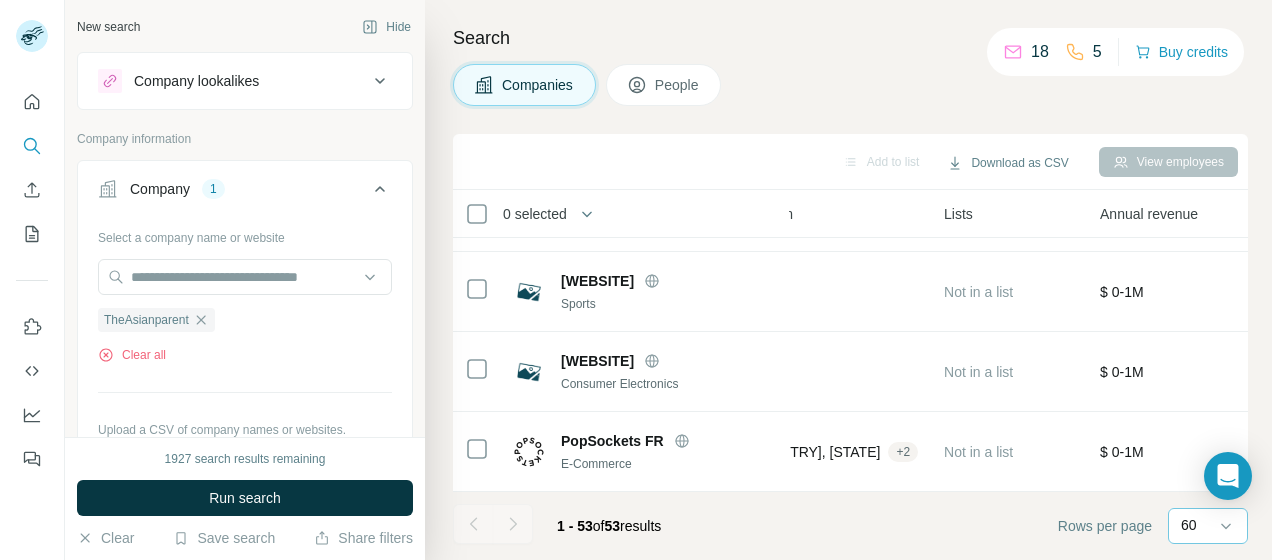 click on "Companies" at bounding box center [538, 85] 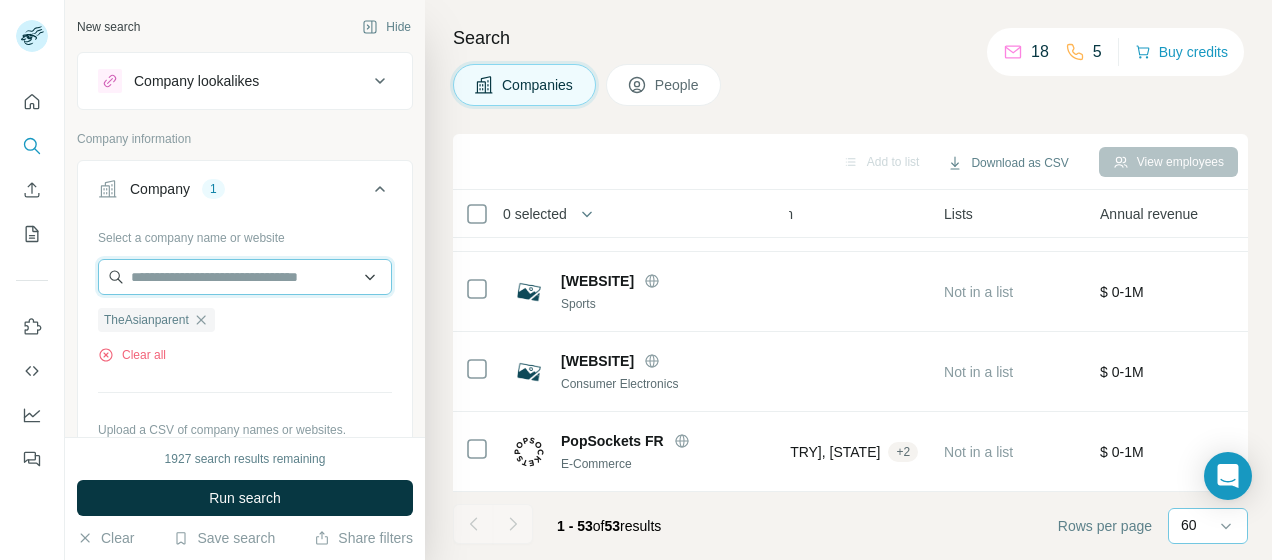 click at bounding box center [245, 277] 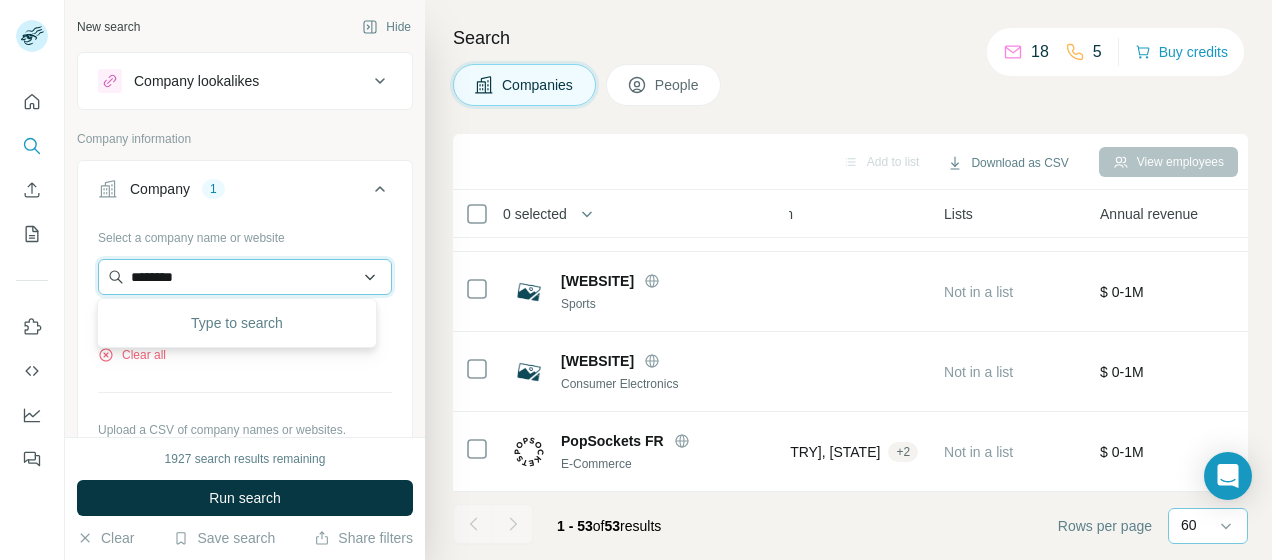 type on "********" 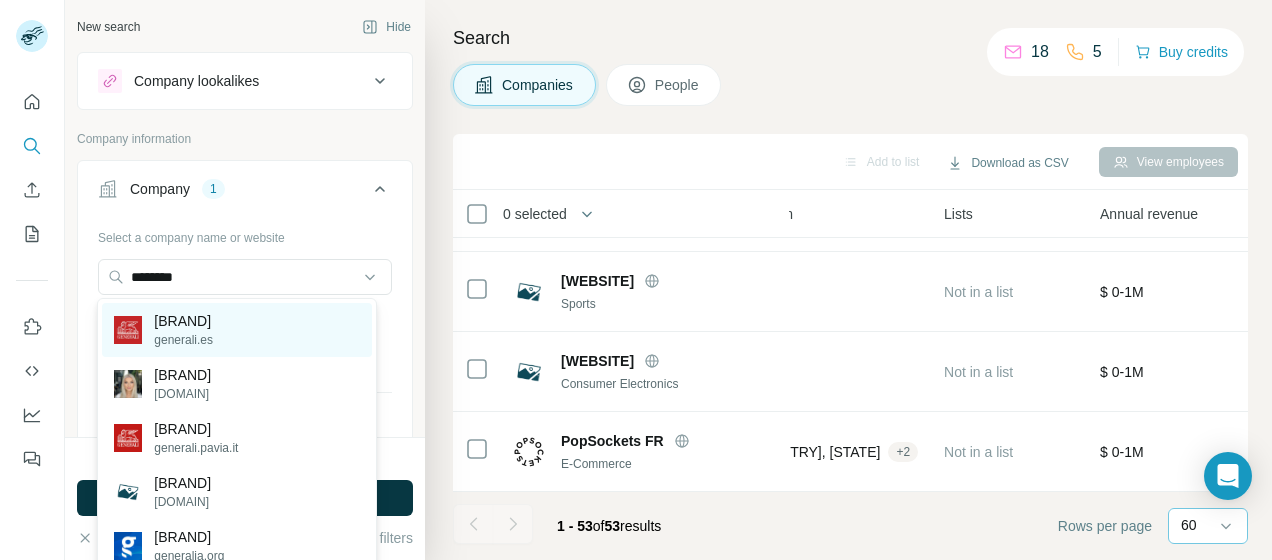 click on "generali.es" at bounding box center [183, 340] 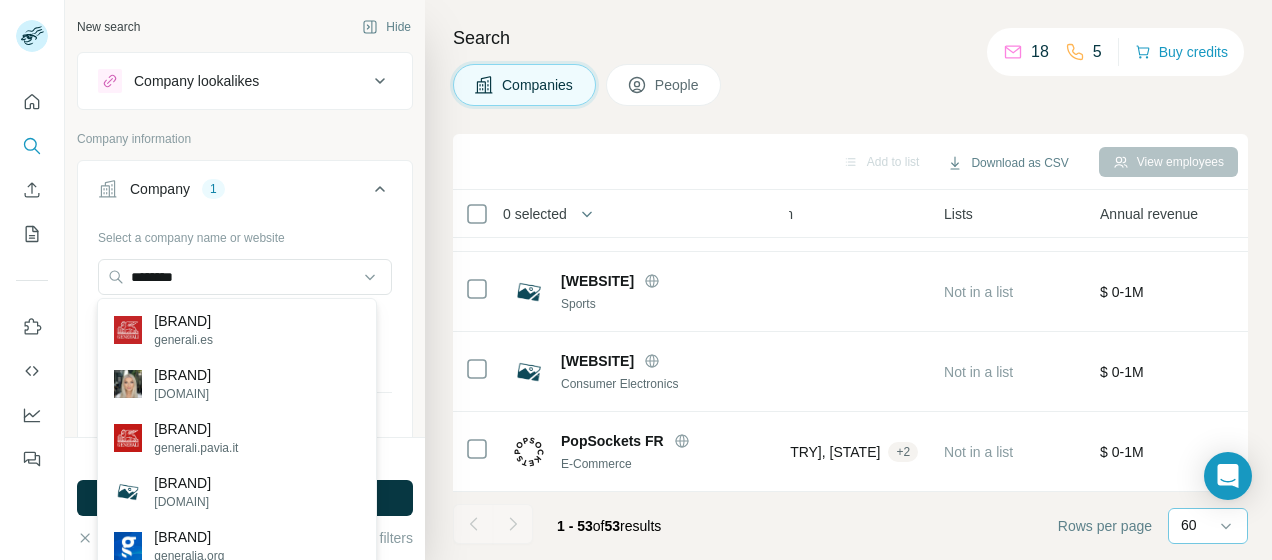 type 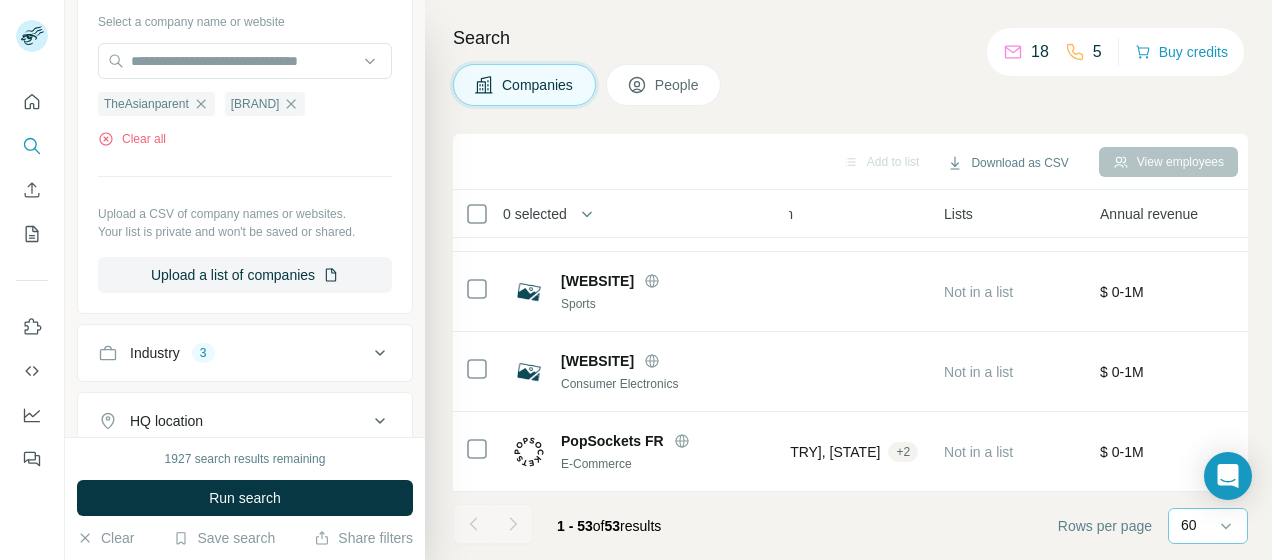 scroll, scrollTop: 300, scrollLeft: 0, axis: vertical 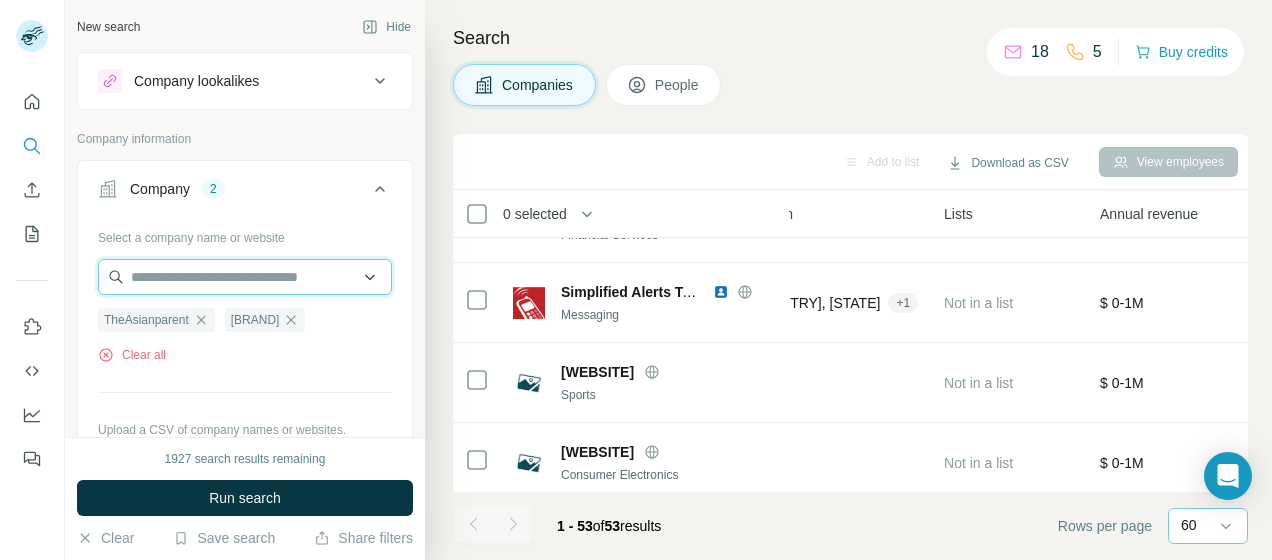 click at bounding box center [245, 277] 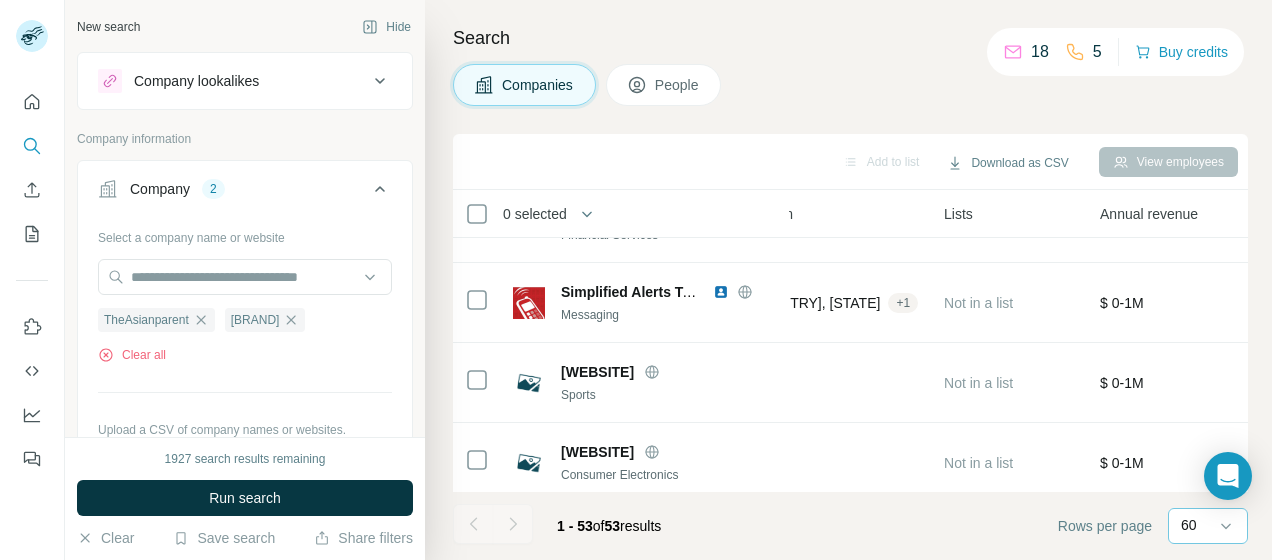 click on "Company information" at bounding box center (245, 139) 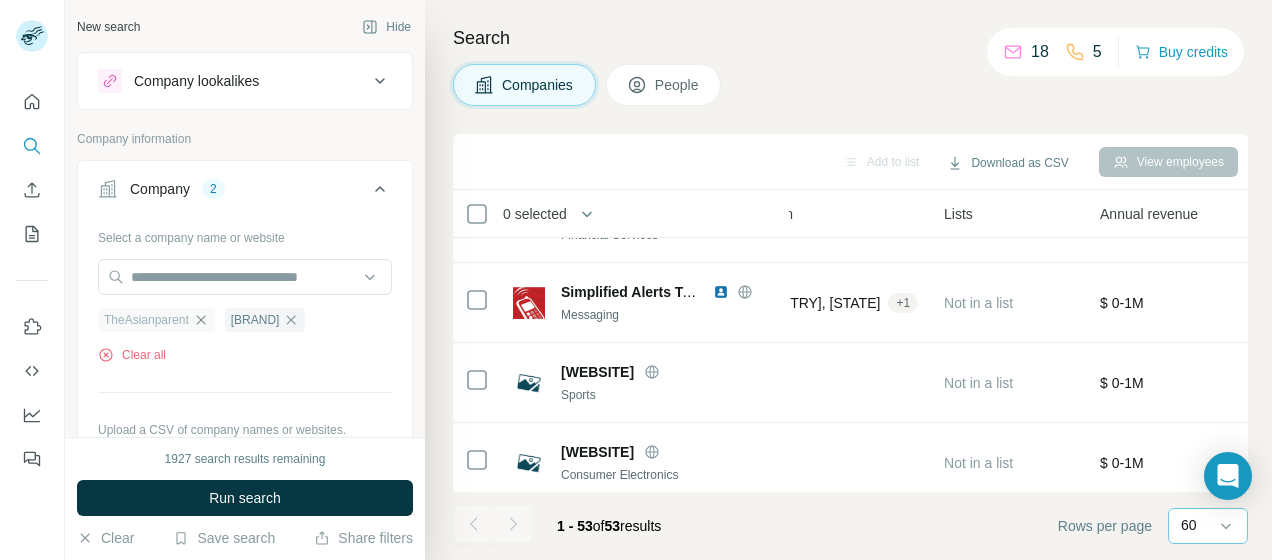 click 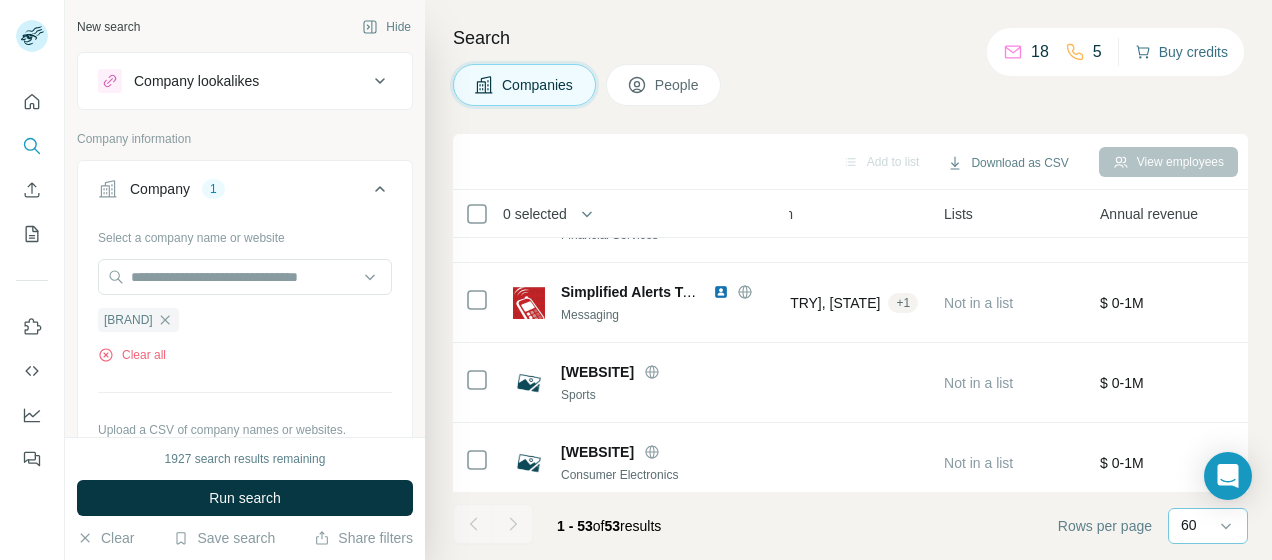 click on "Buy credits" at bounding box center (1181, 52) 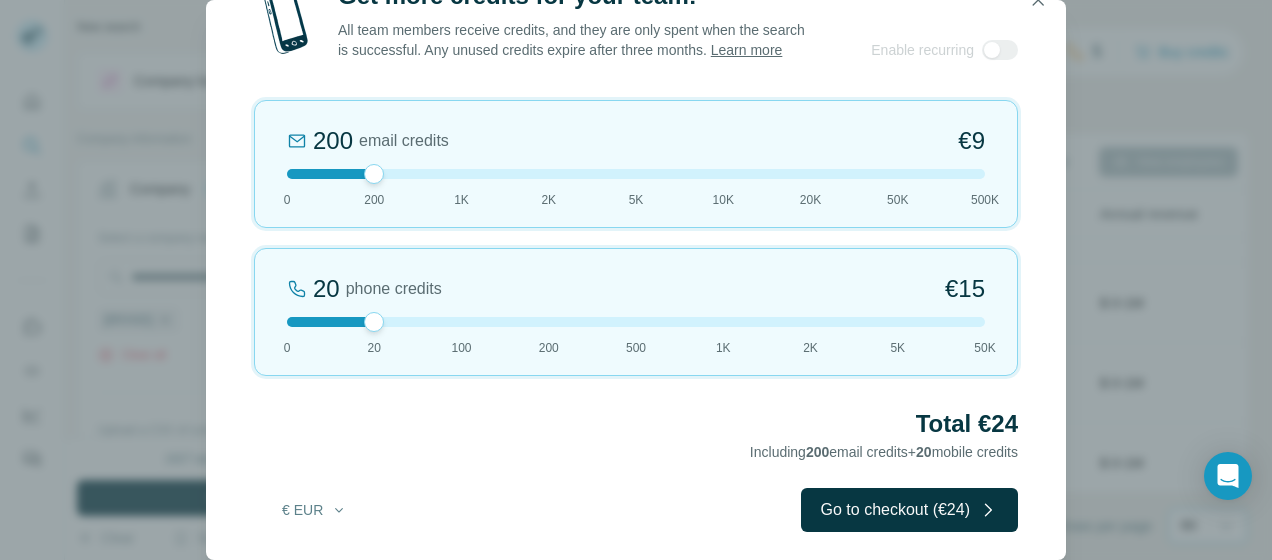 scroll, scrollTop: 10, scrollLeft: 0, axis: vertical 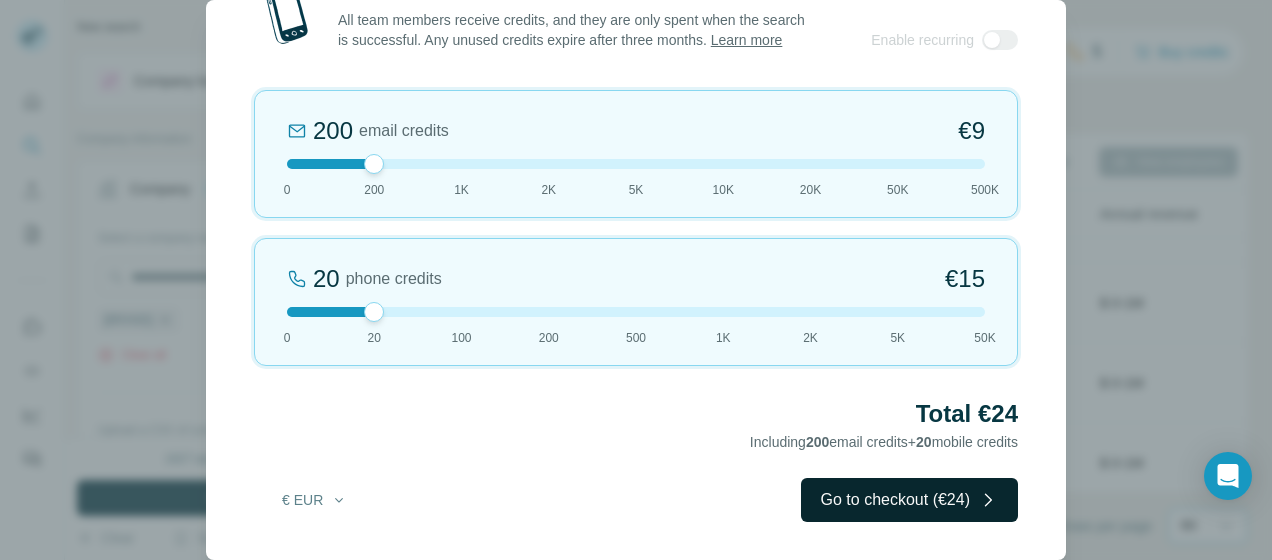 click on "Go to checkout (€24)" at bounding box center (909, 500) 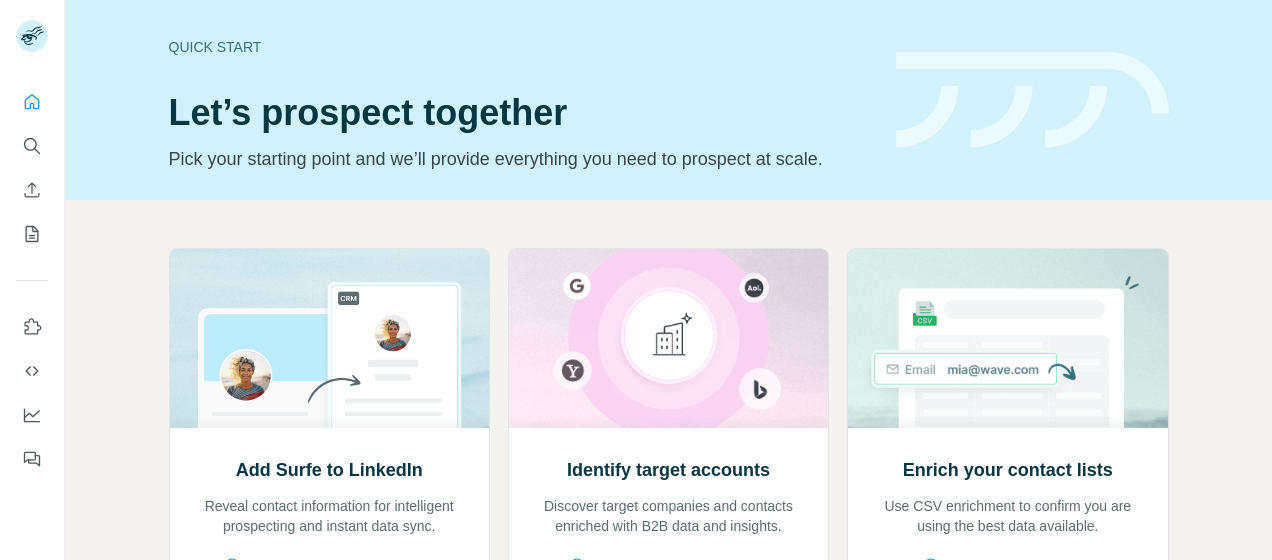 scroll, scrollTop: 0, scrollLeft: 0, axis: both 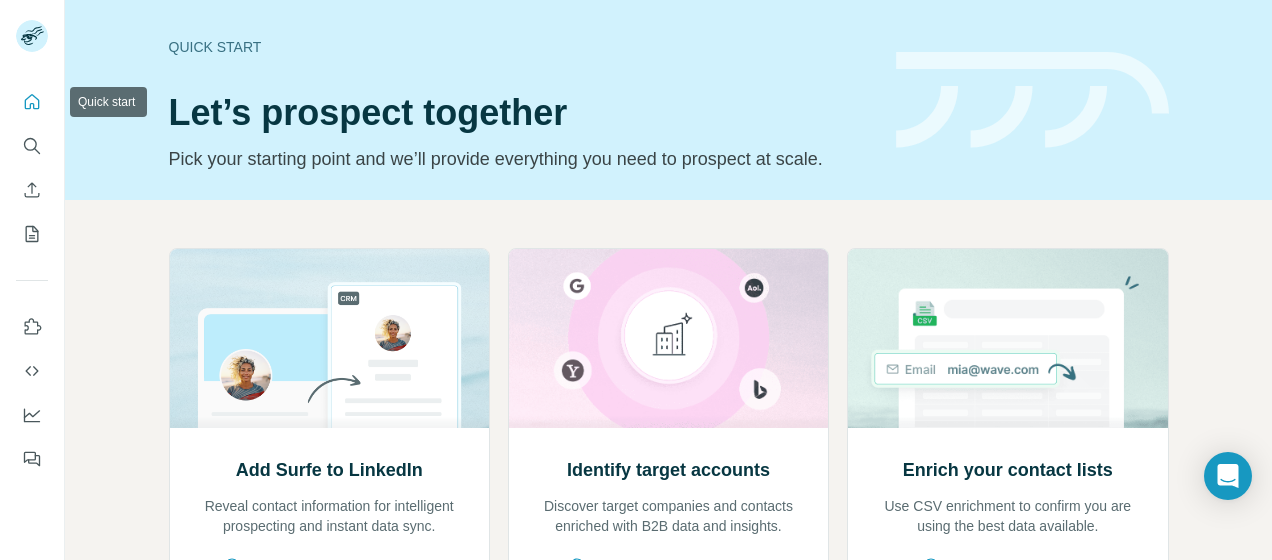click 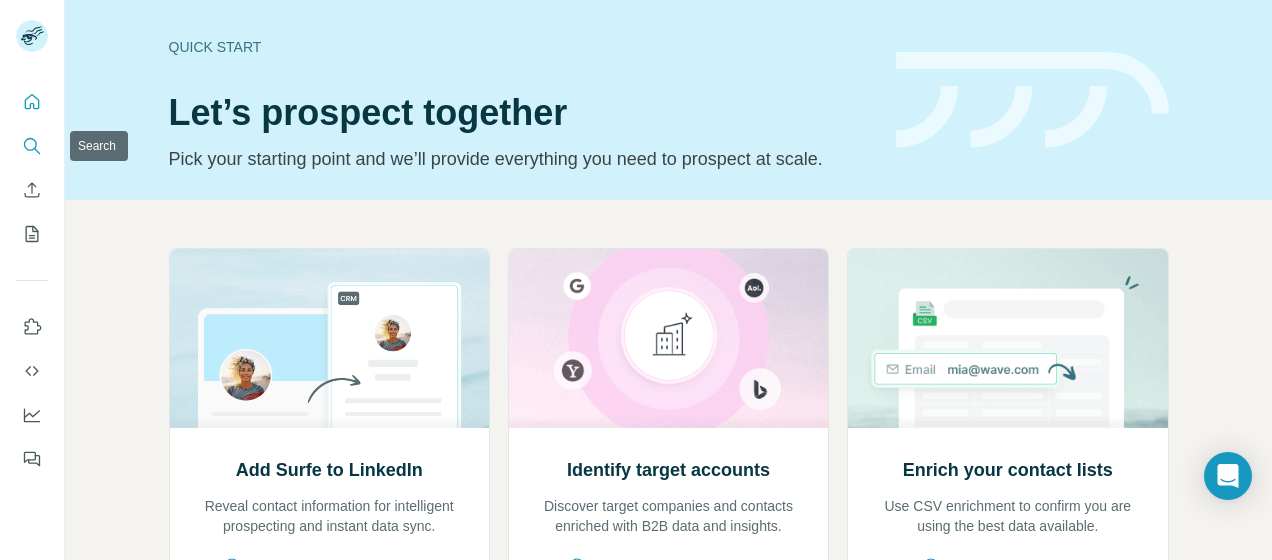 click 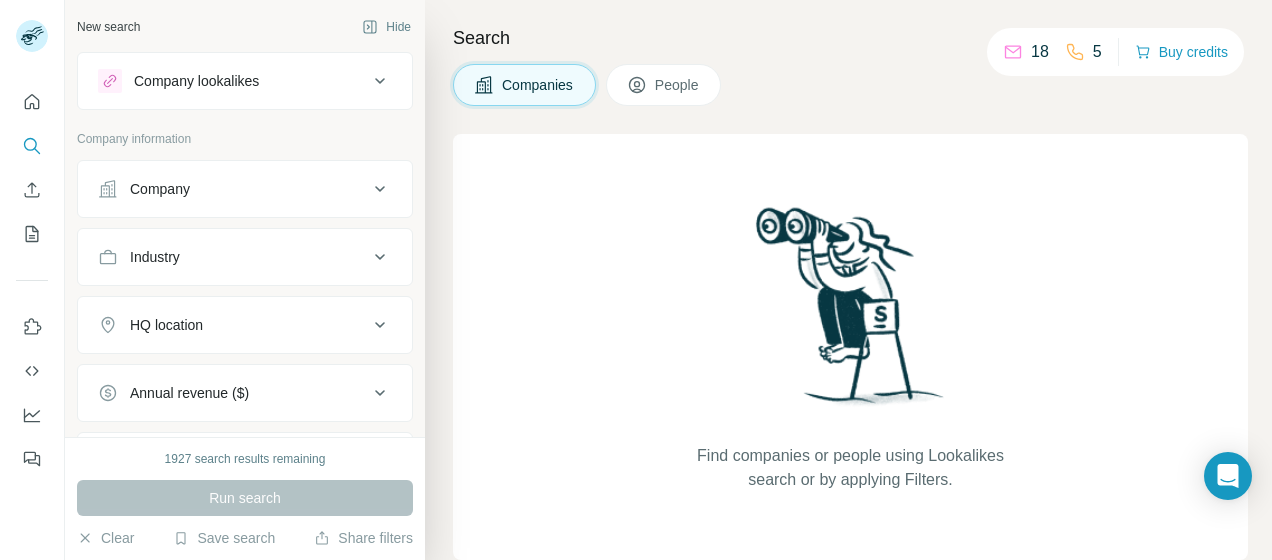 click on "Company lookalikes" at bounding box center (196, 81) 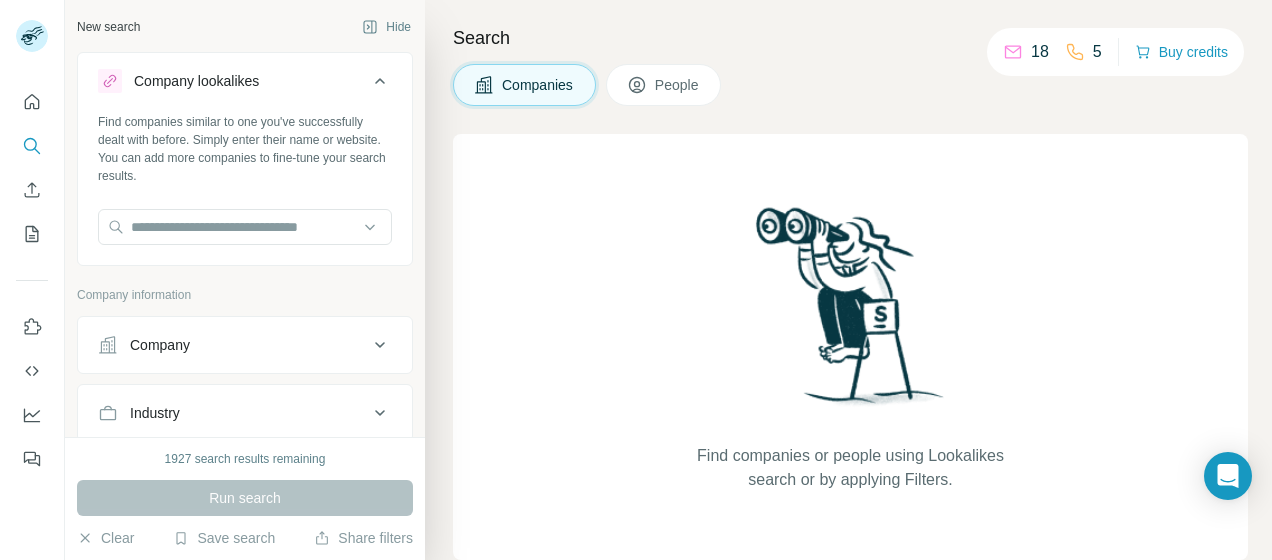click on "People" at bounding box center [678, 85] 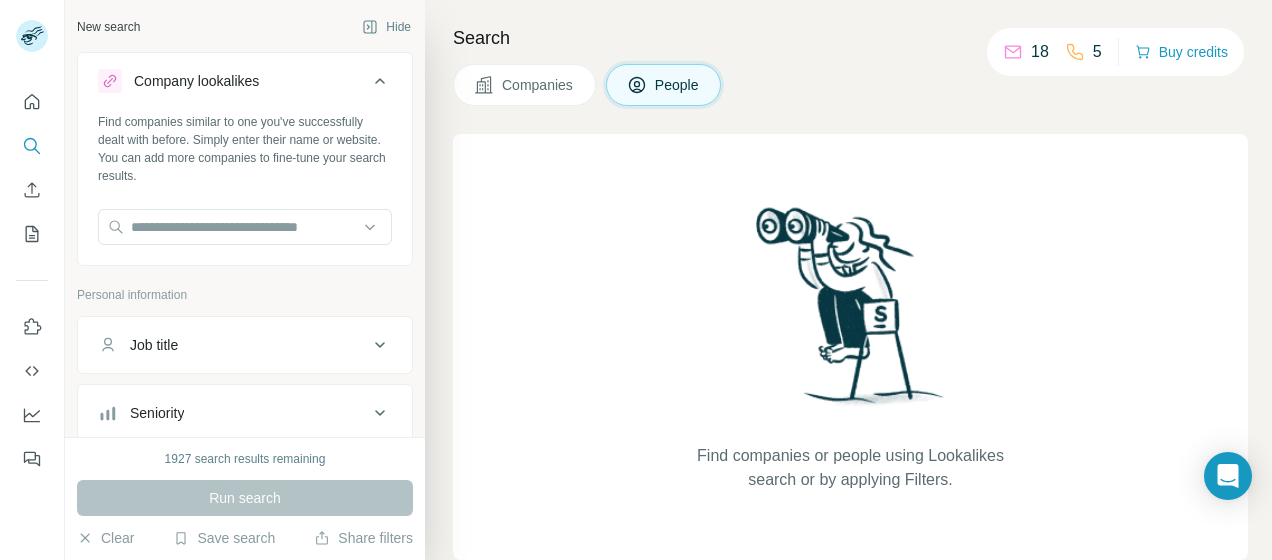 click on "Find companies or people using Lookalikes search or by applying Filters." at bounding box center (850, 468) 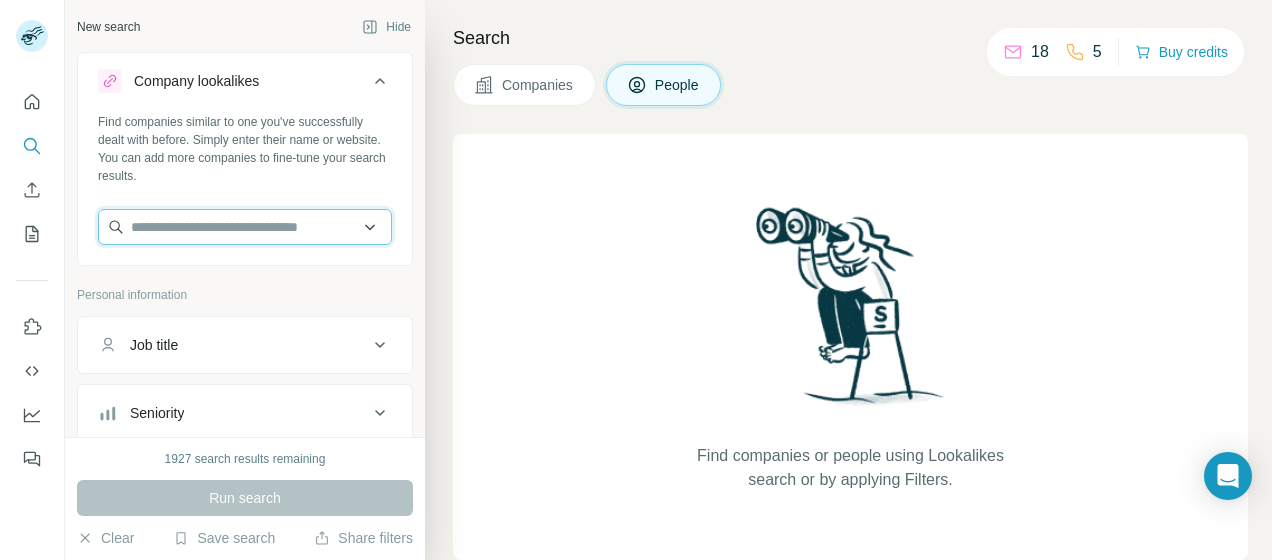 click at bounding box center (245, 227) 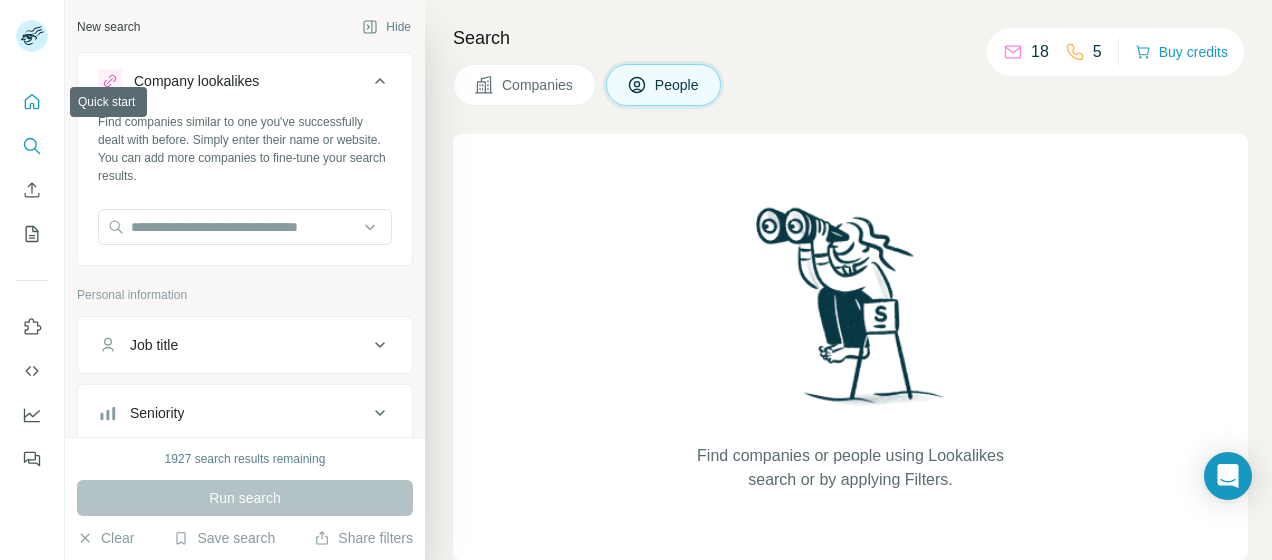click 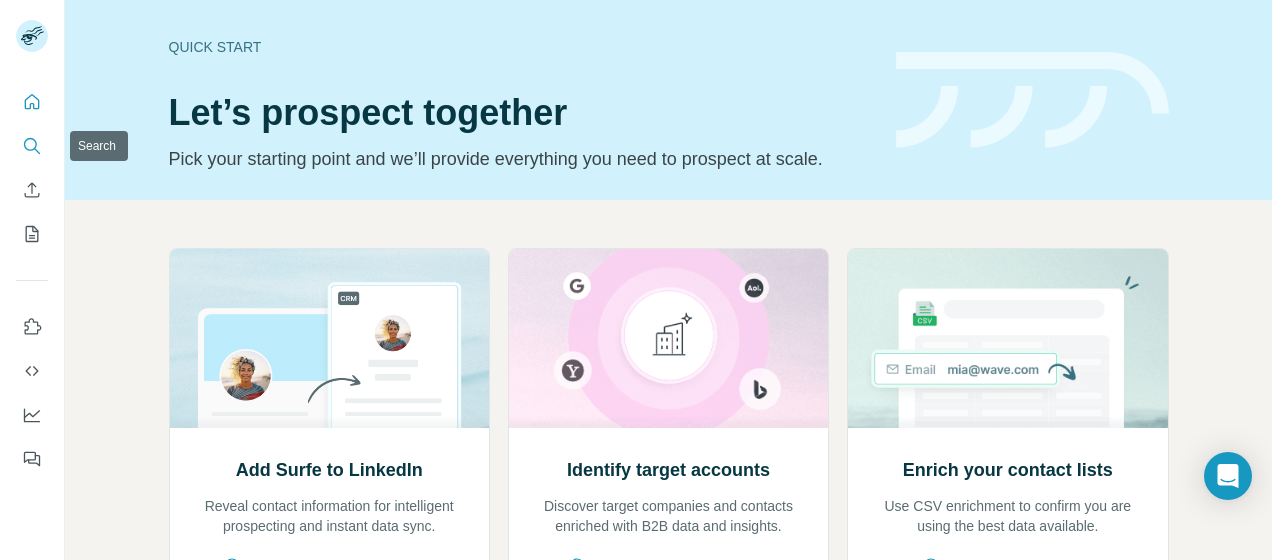 click 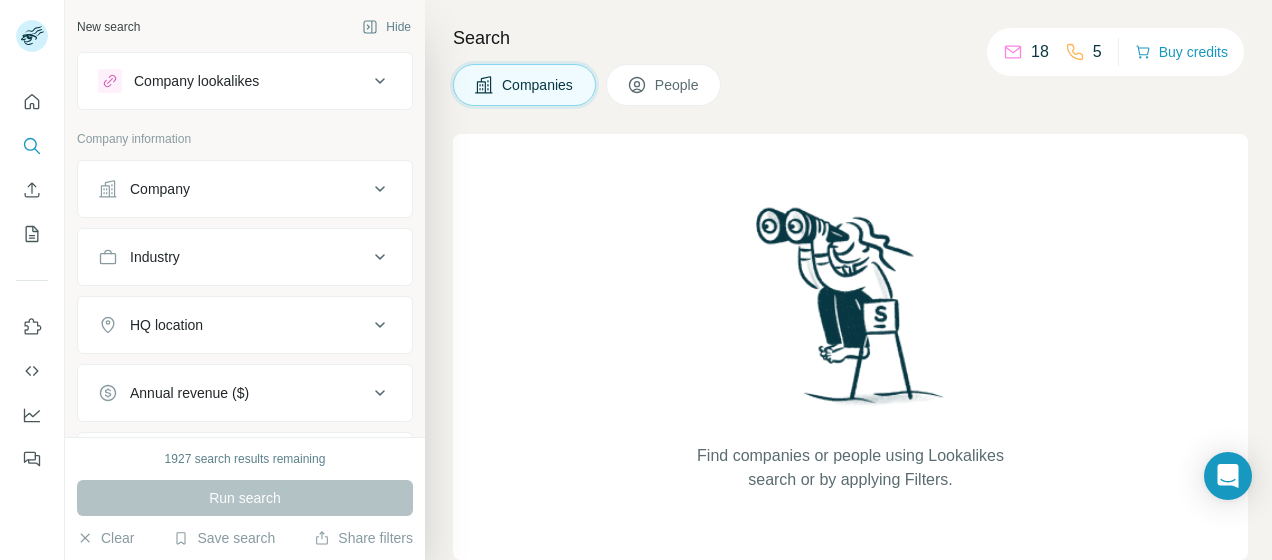 click on "Company lookalikes" at bounding box center [196, 81] 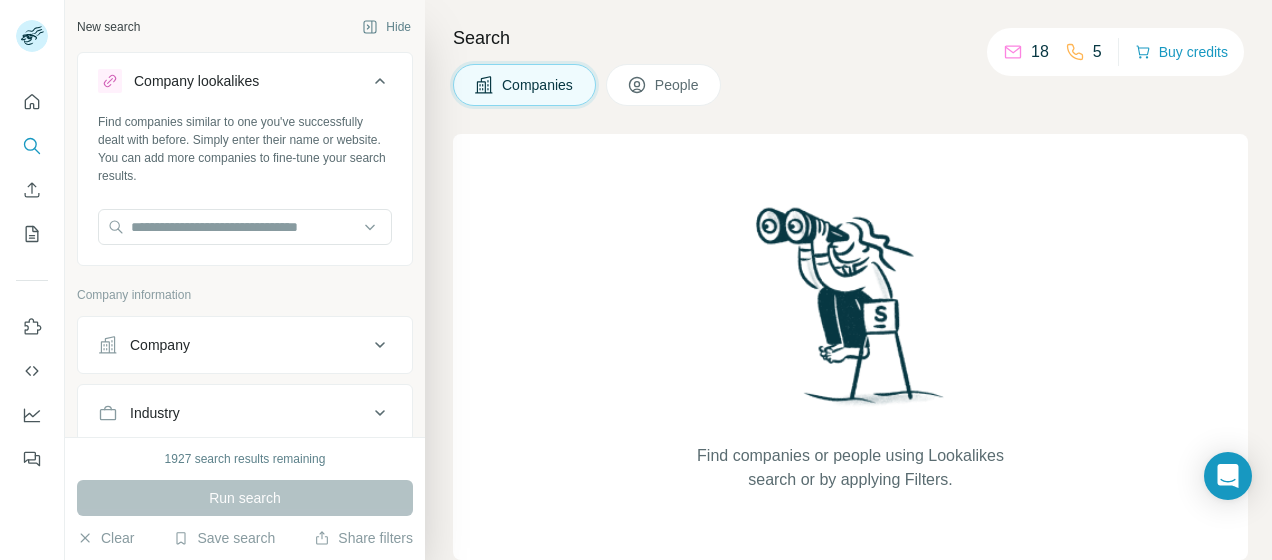 click on "Company lookalikes" at bounding box center [196, 81] 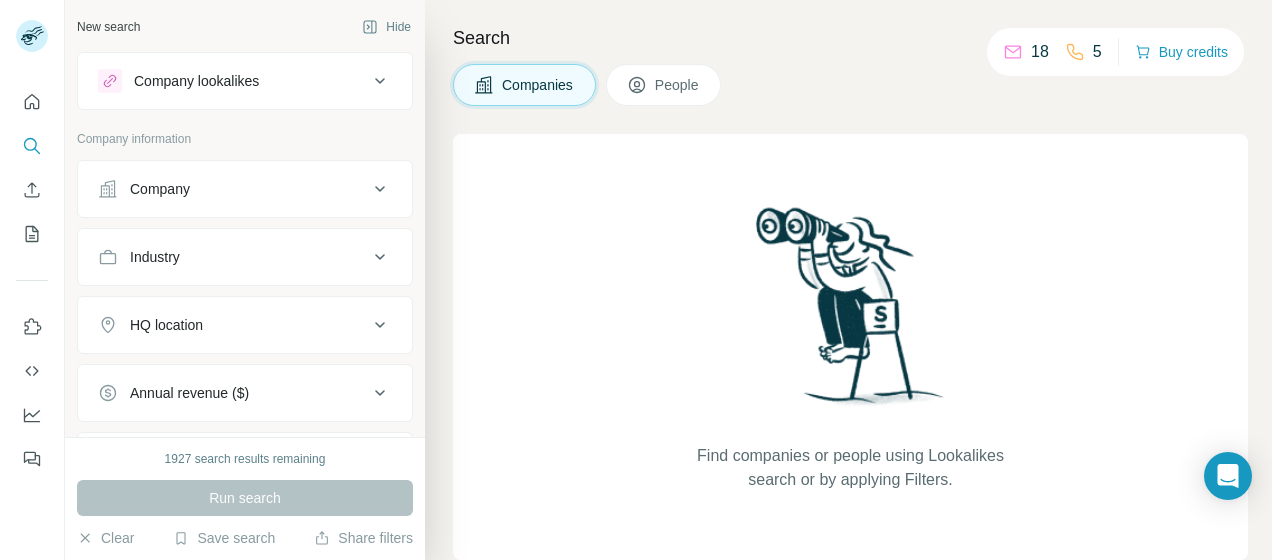 click on "Run search" at bounding box center (245, 498) 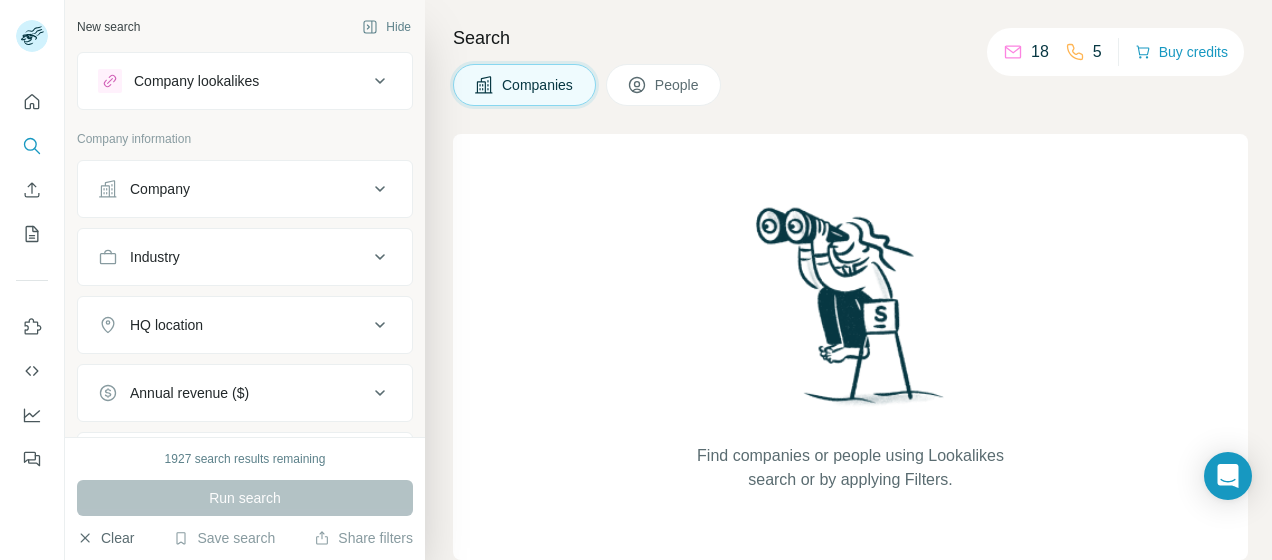 click 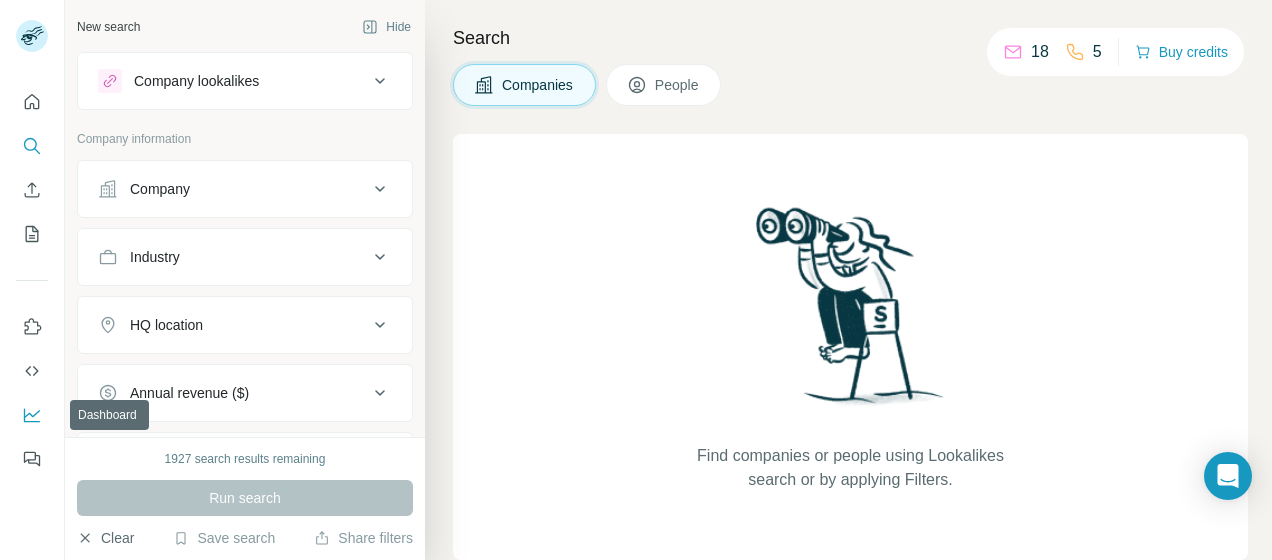 click 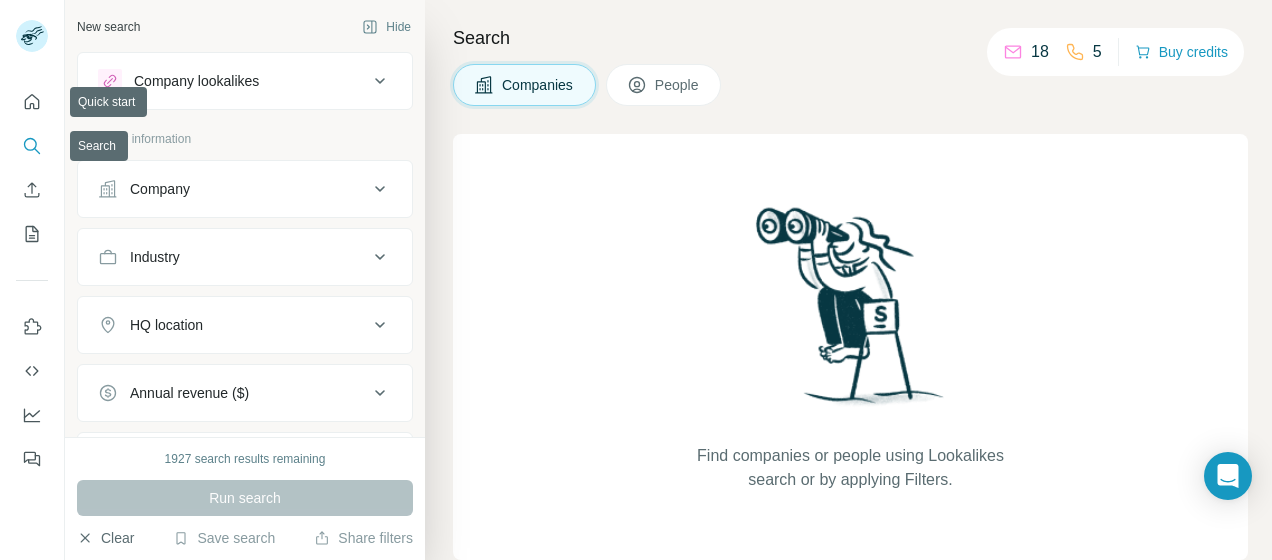 click 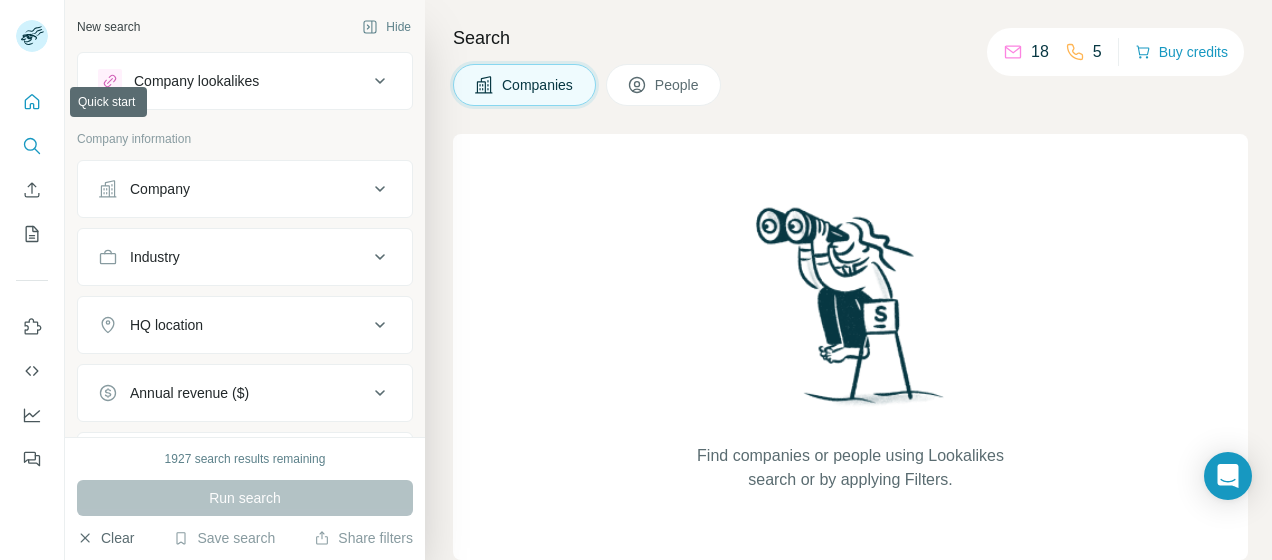 click 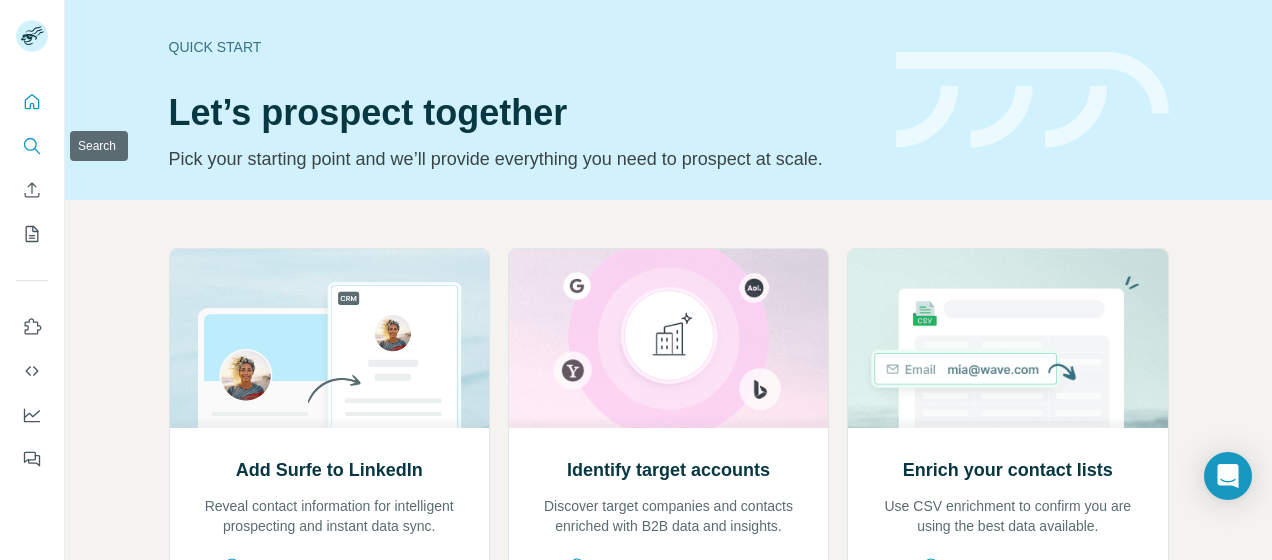 click 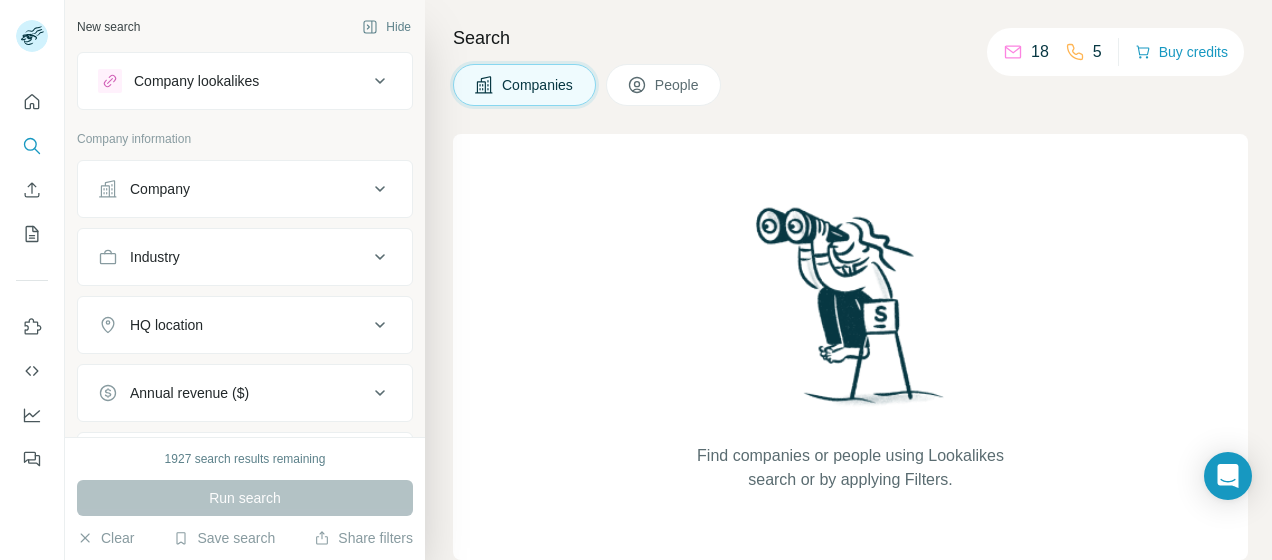 click on "People" at bounding box center [678, 85] 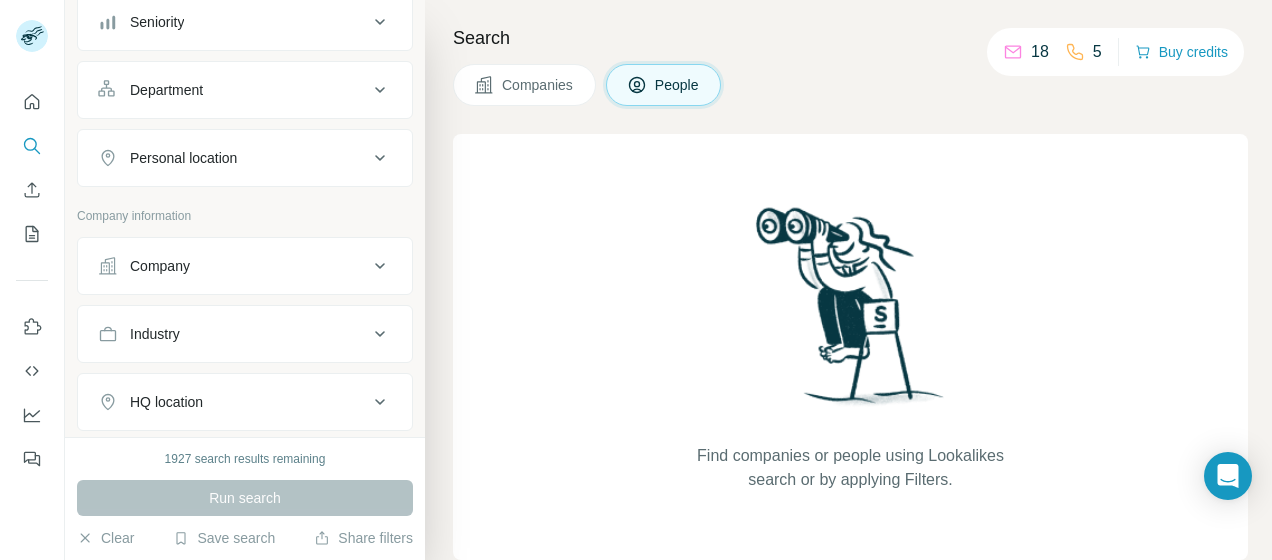 scroll, scrollTop: 148, scrollLeft: 0, axis: vertical 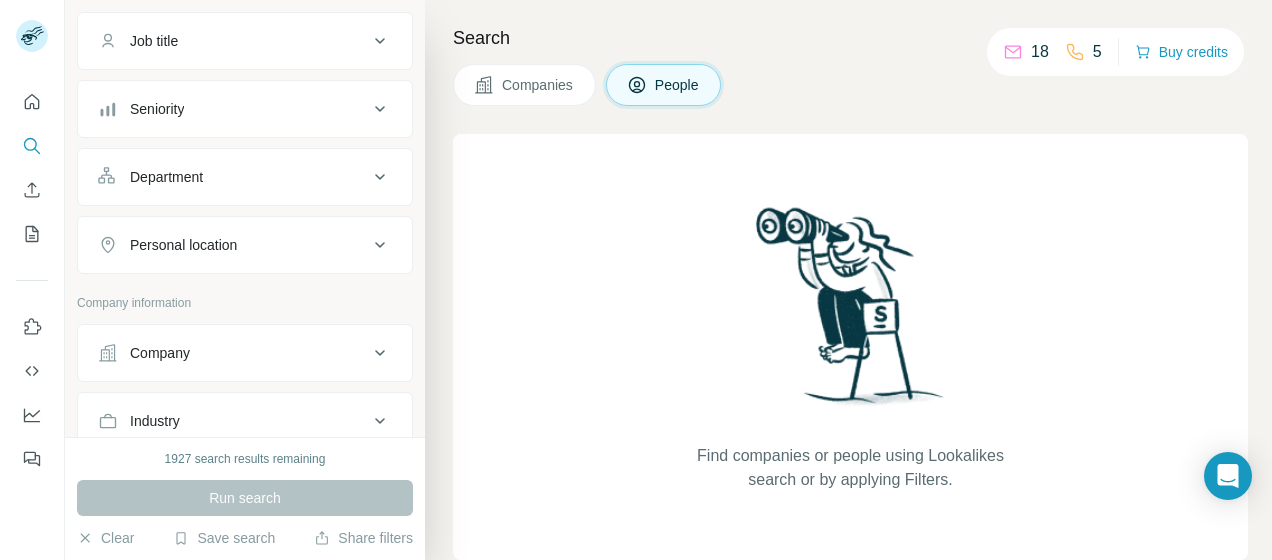 click on "Company" at bounding box center [233, 353] 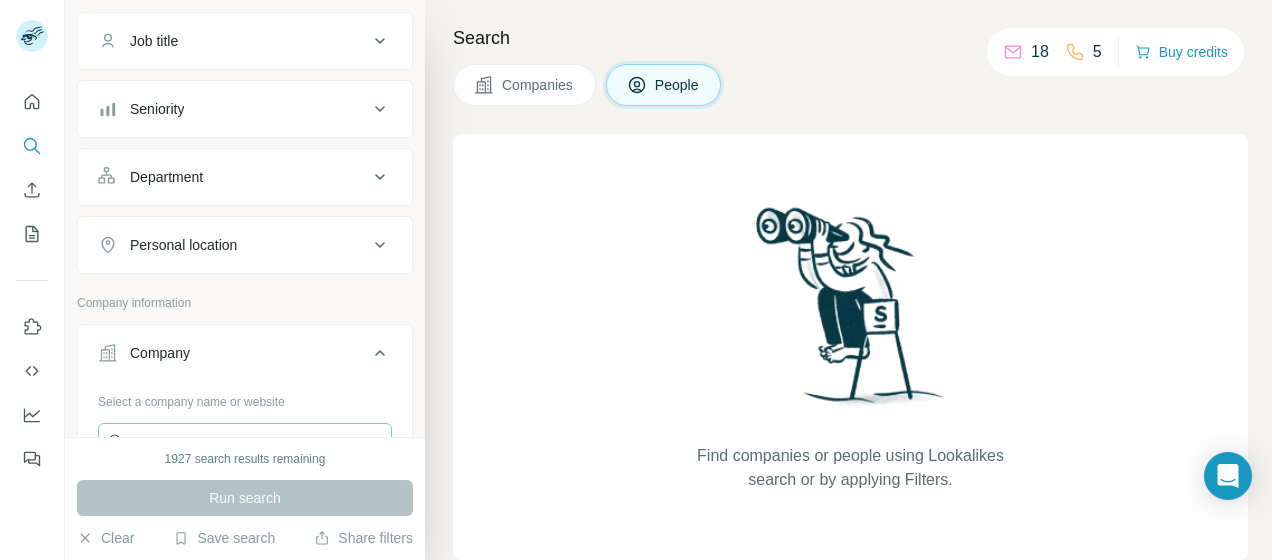 scroll, scrollTop: 248, scrollLeft: 0, axis: vertical 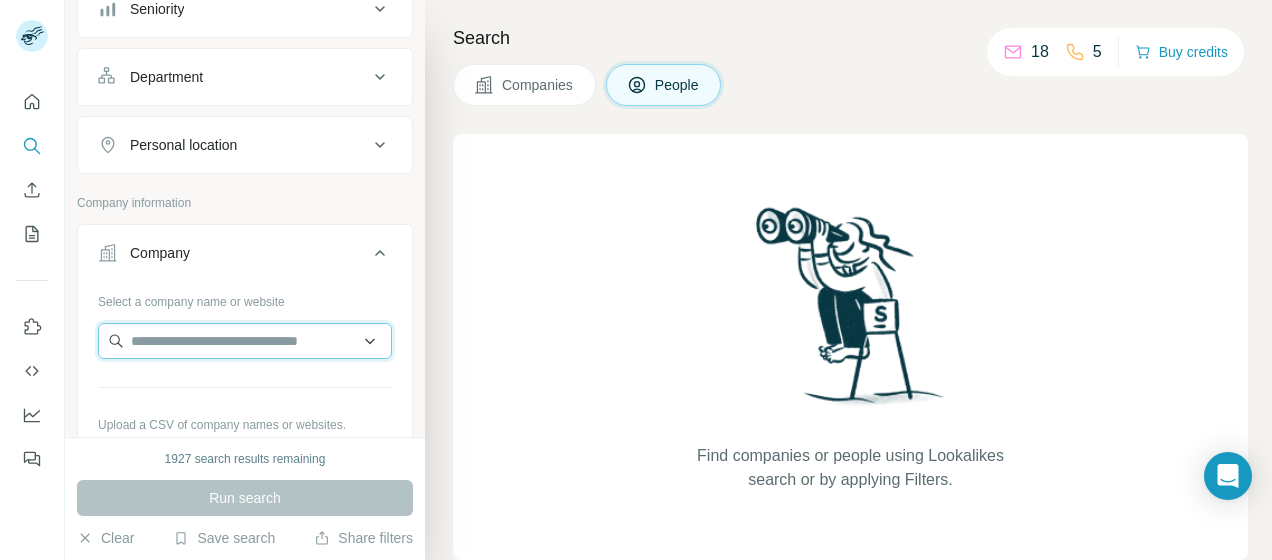 click at bounding box center [245, 341] 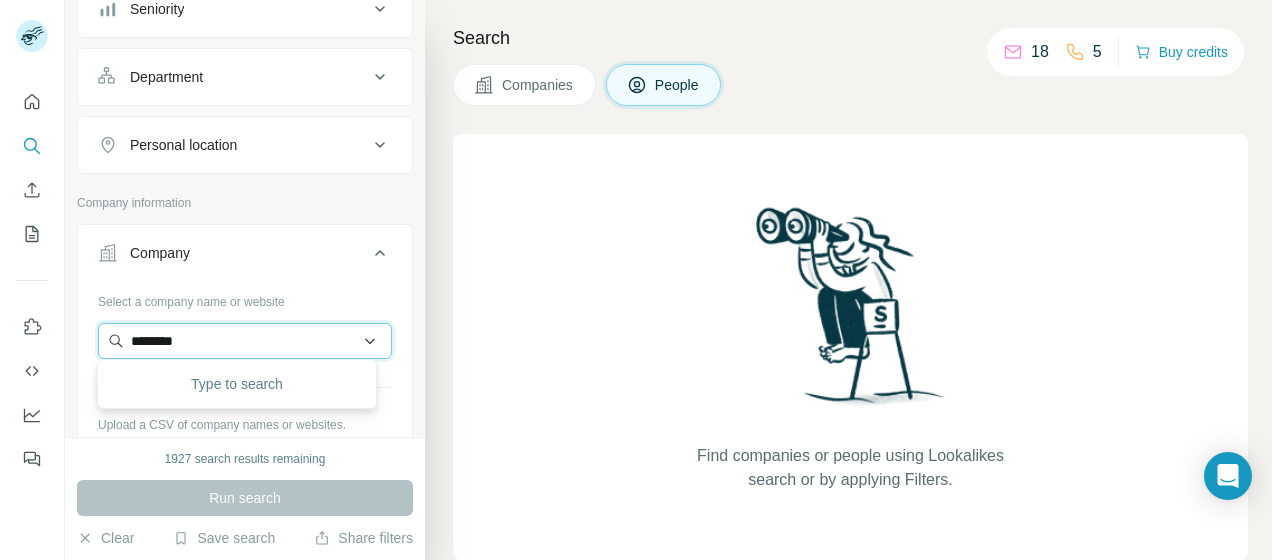 type on "********" 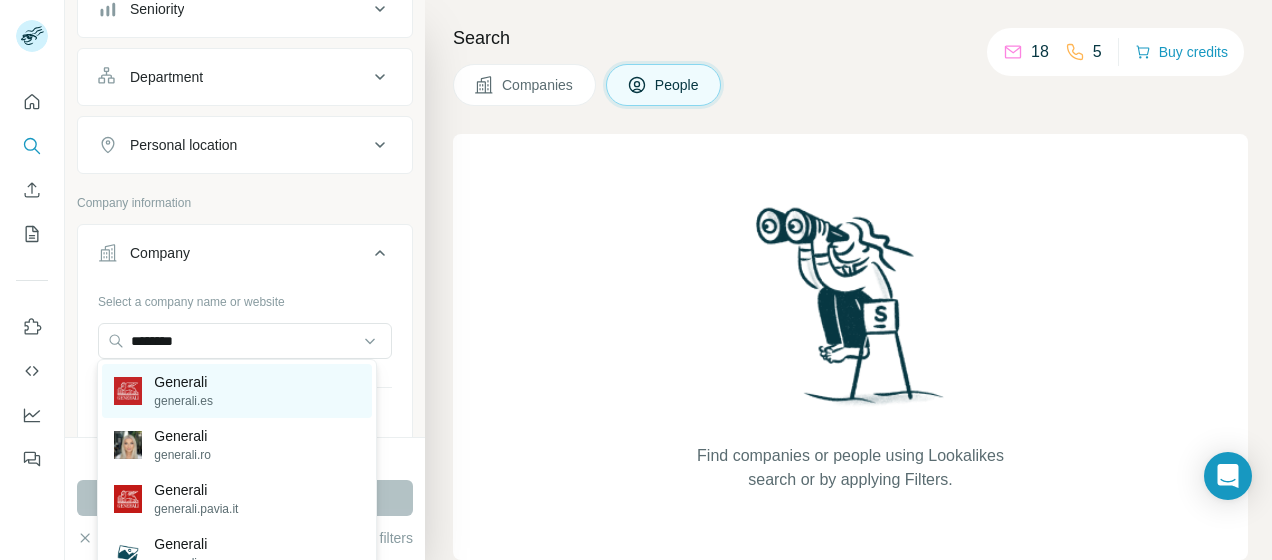 click on "generali.es" at bounding box center [183, 401] 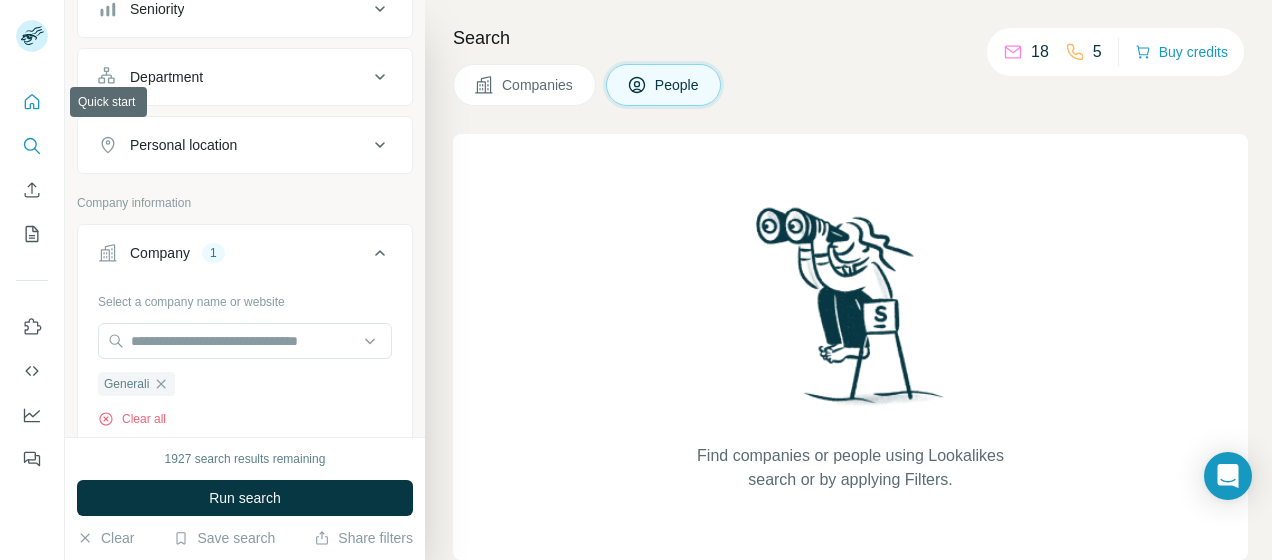 click at bounding box center [32, 102] 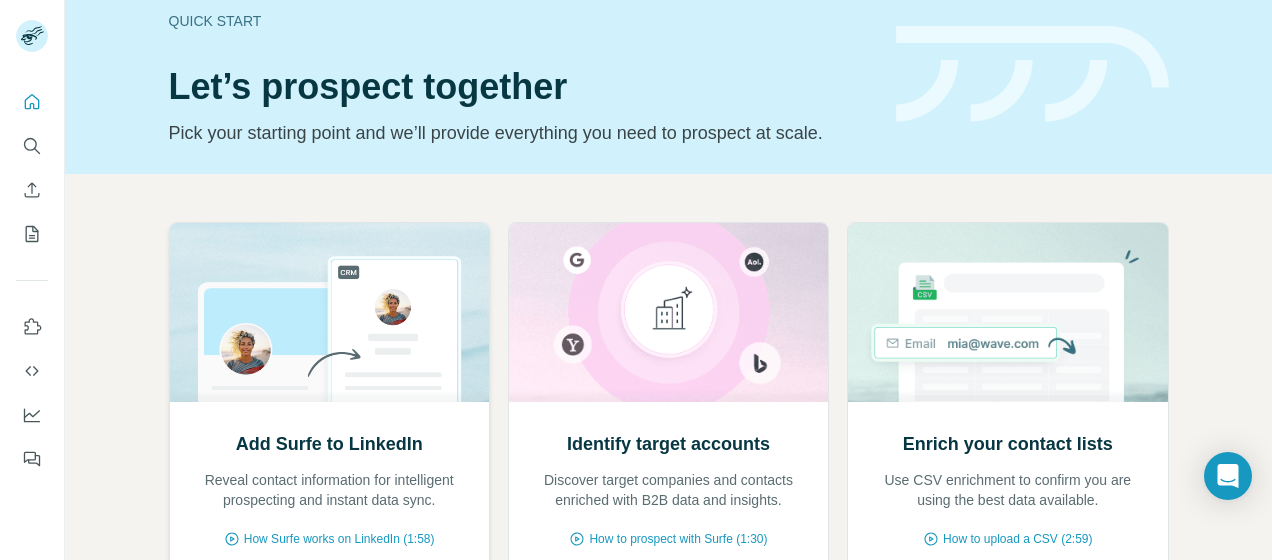 scroll, scrollTop: 0, scrollLeft: 0, axis: both 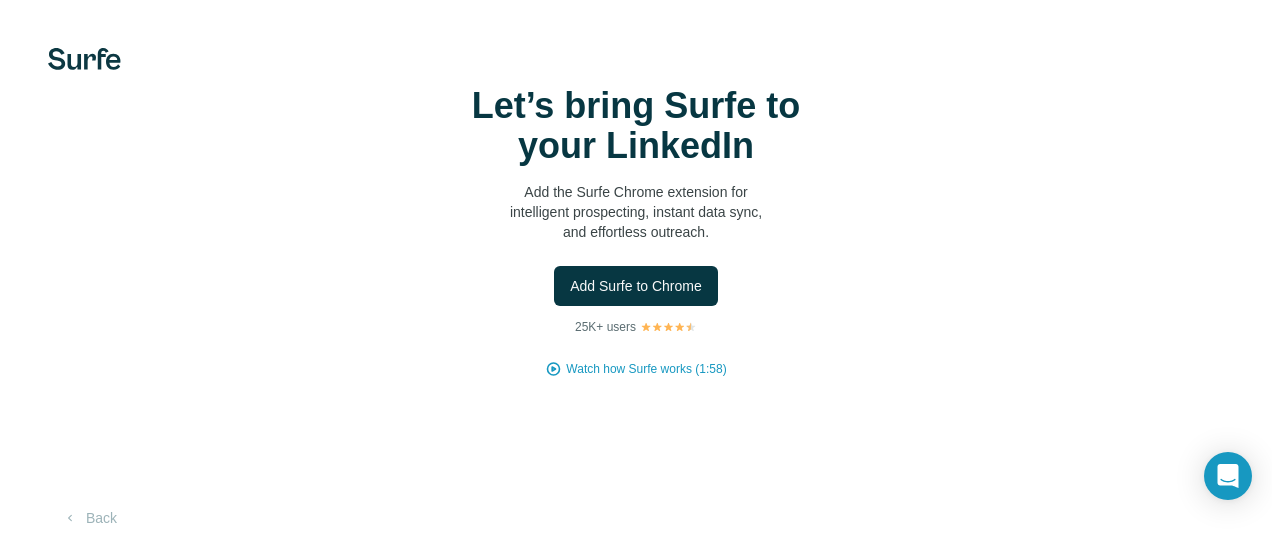 drag, startPoint x: 209, startPoint y: 0, endPoint x: 40, endPoint y: 112, distance: 202.74368 